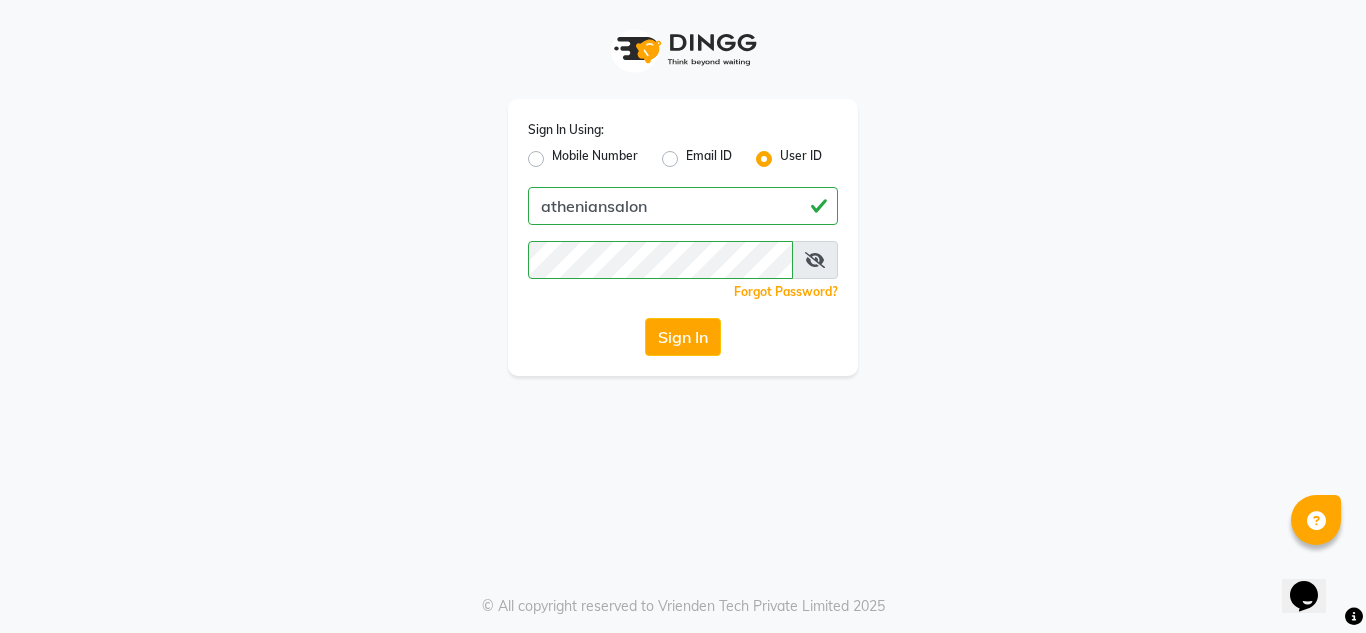 scroll, scrollTop: 0, scrollLeft: 0, axis: both 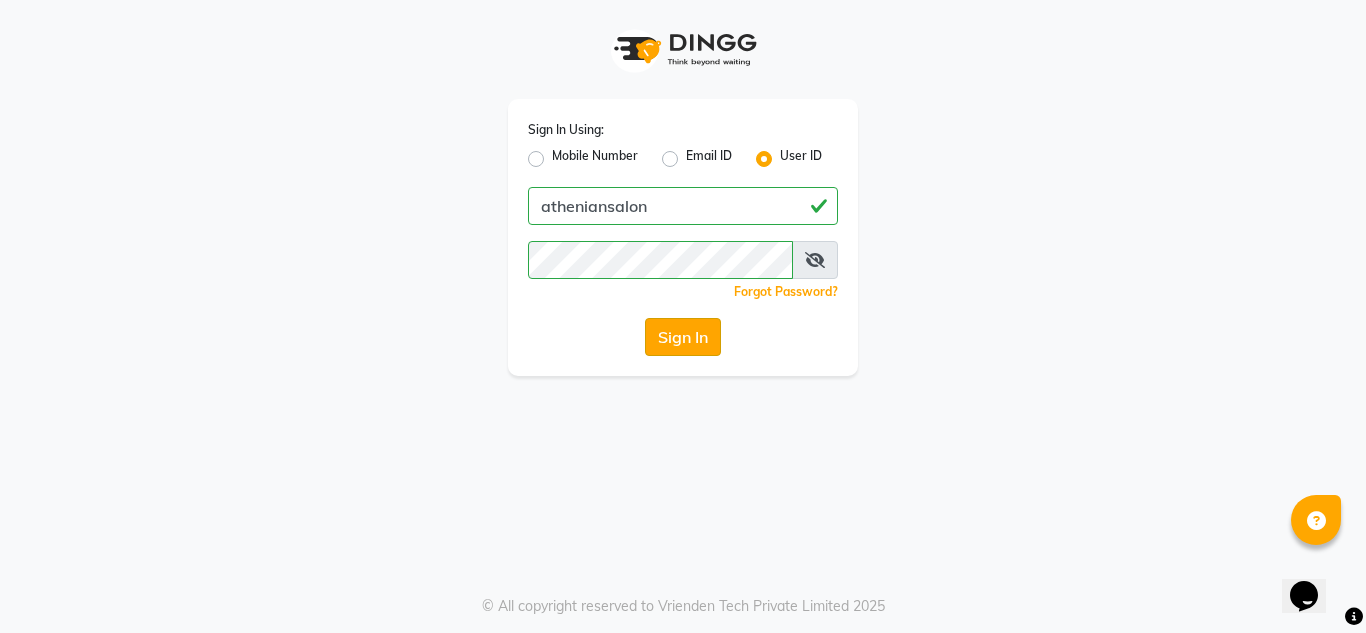 click on "Sign In" 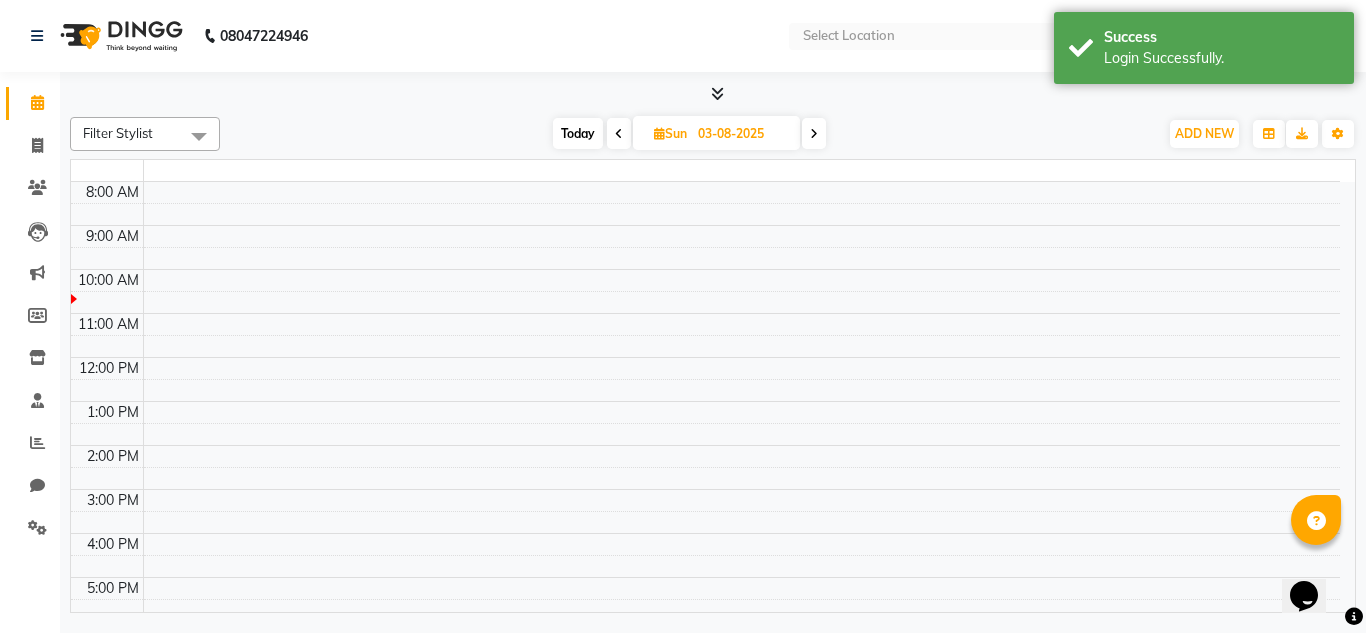 select on "en" 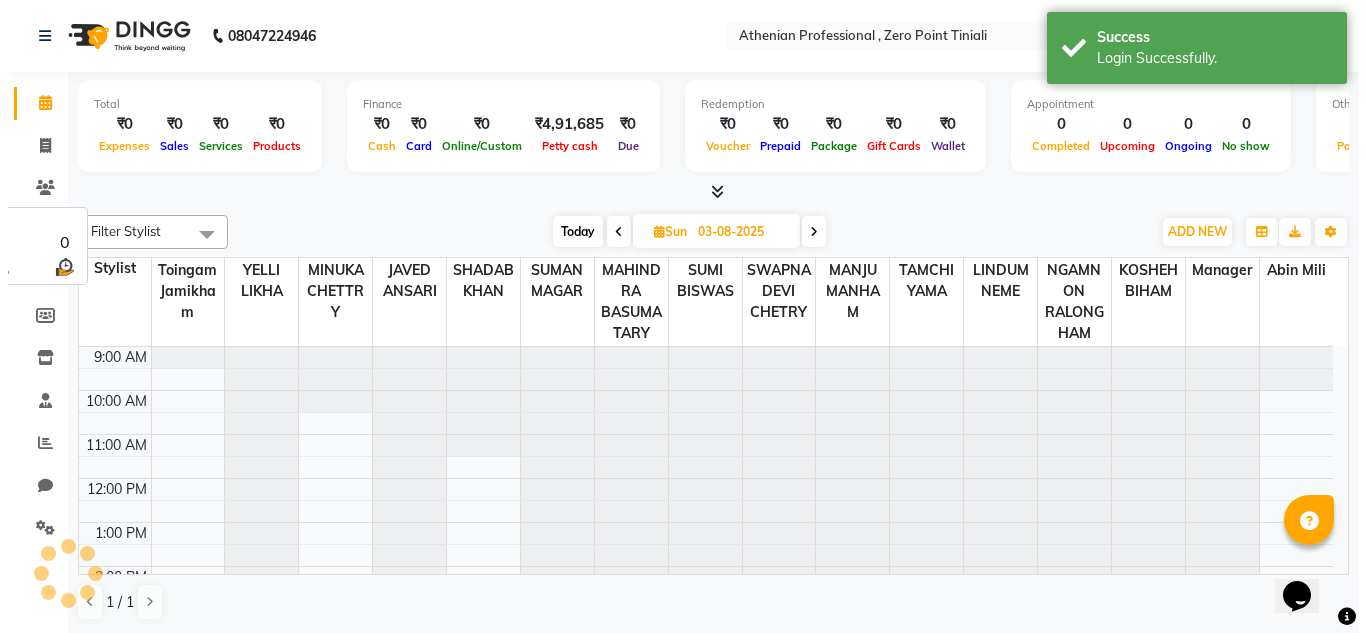 scroll, scrollTop: 45, scrollLeft: 0, axis: vertical 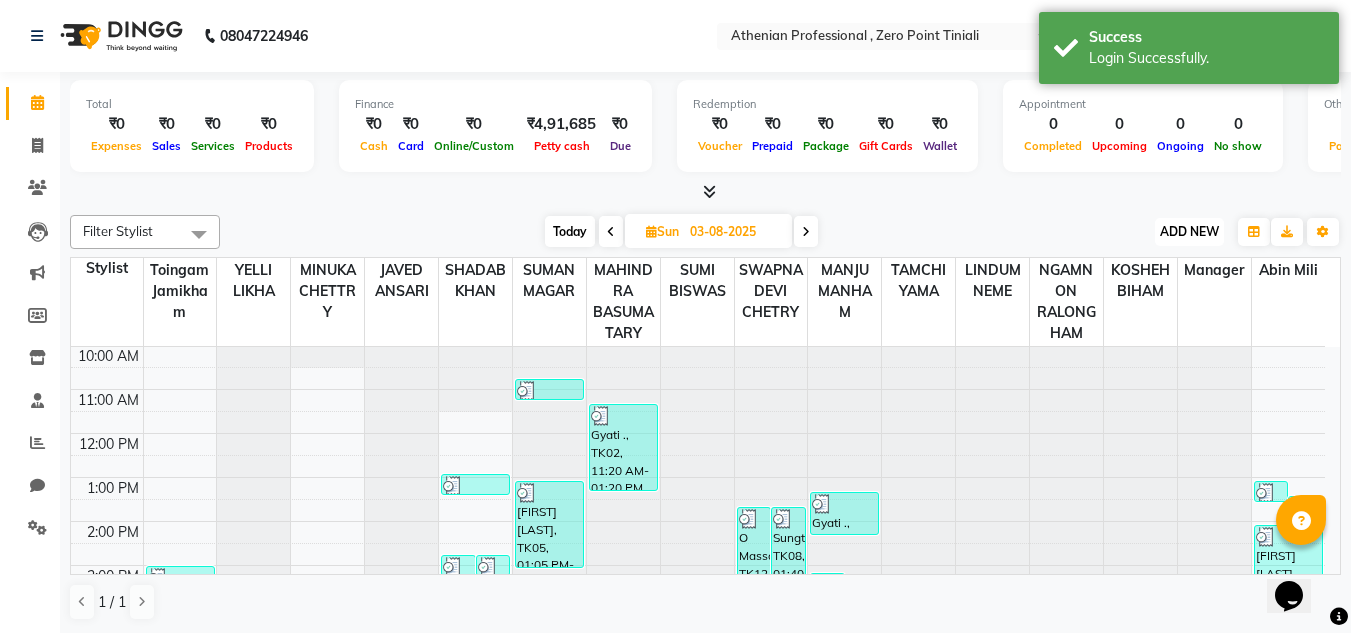 click on "ADD NEW" at bounding box center (1189, 231) 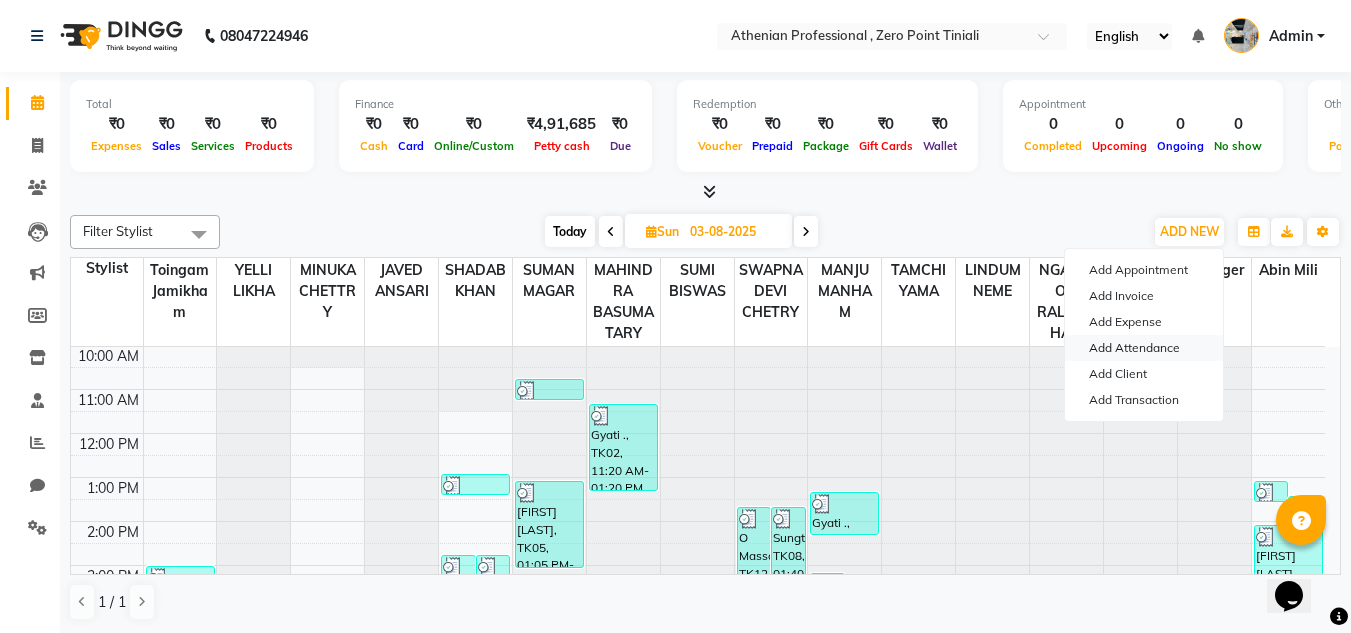 click on "Add Attendance" at bounding box center (1144, 348) 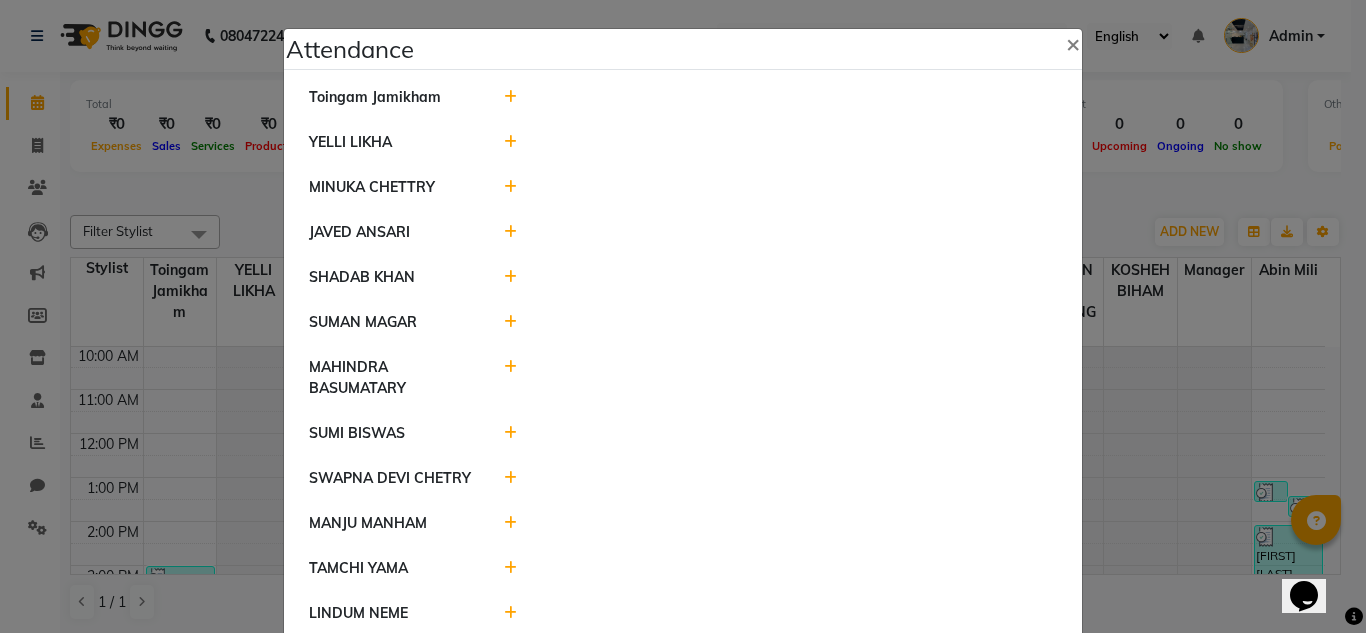click 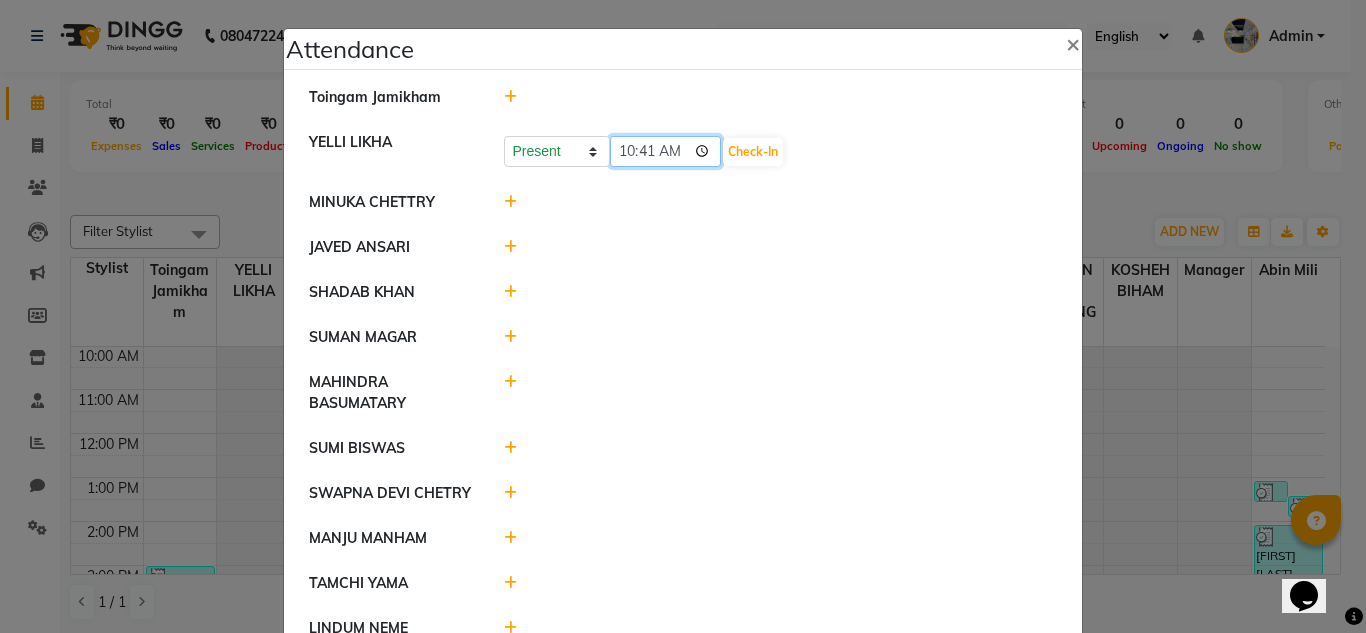 click on "10:41" 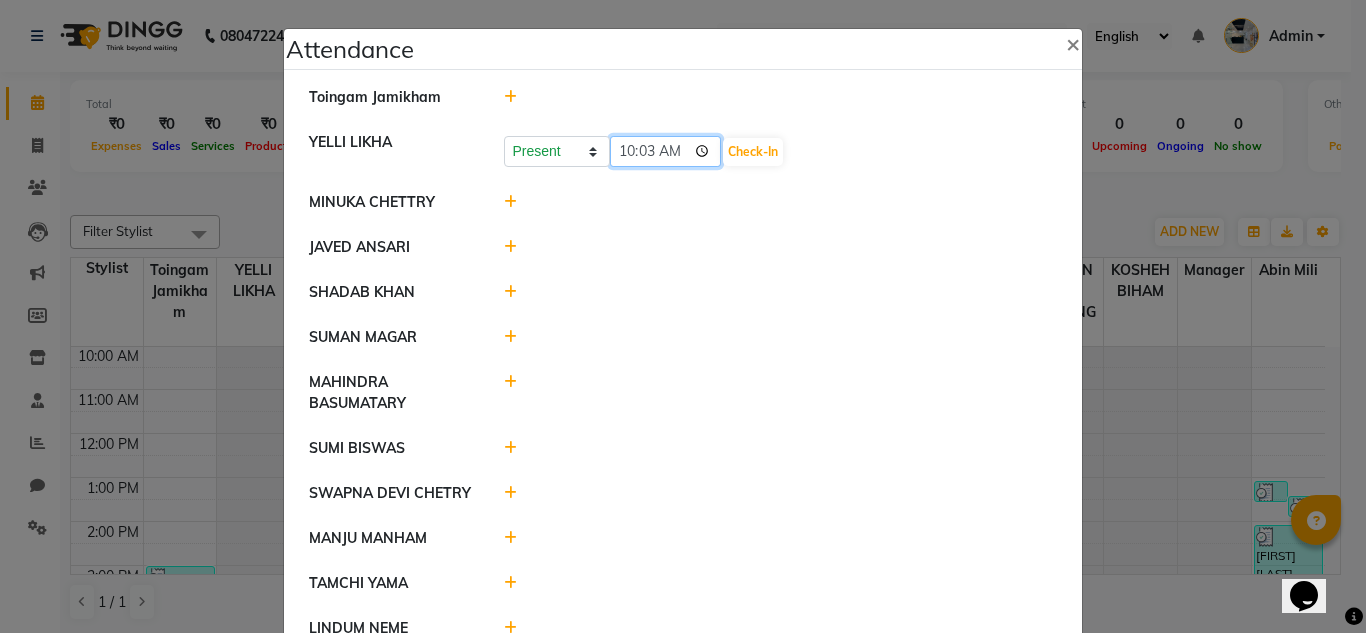 type on "10:38" 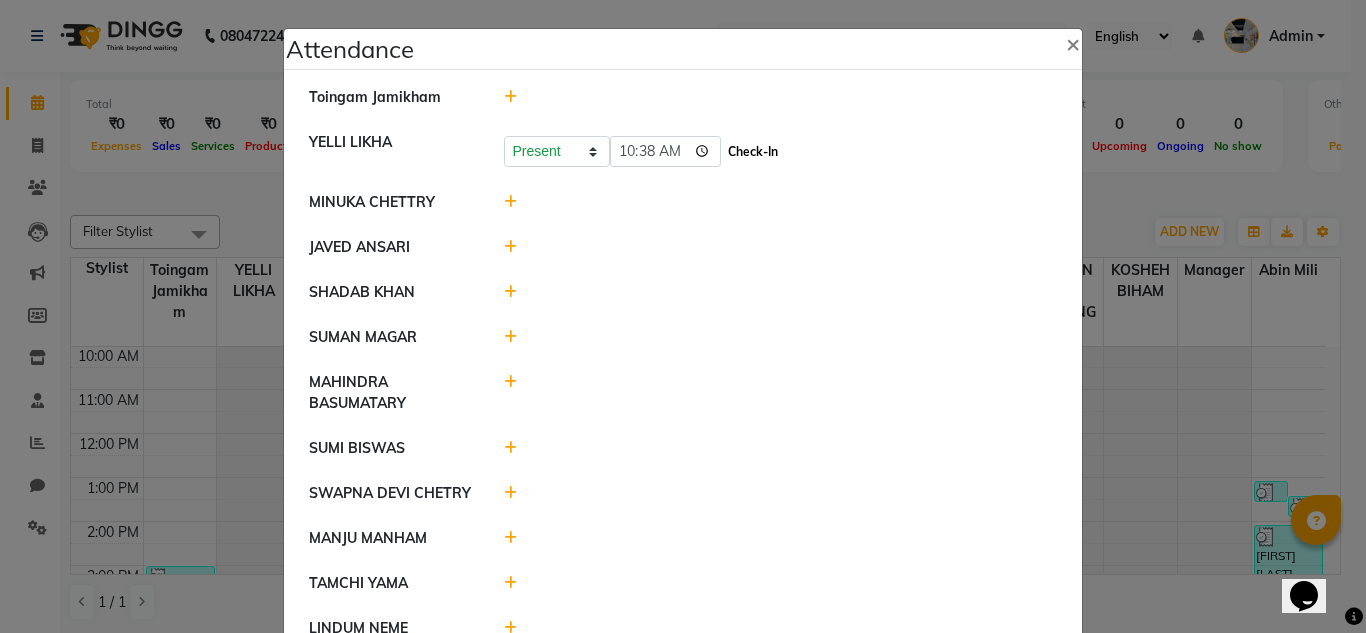 click on "Check-In" 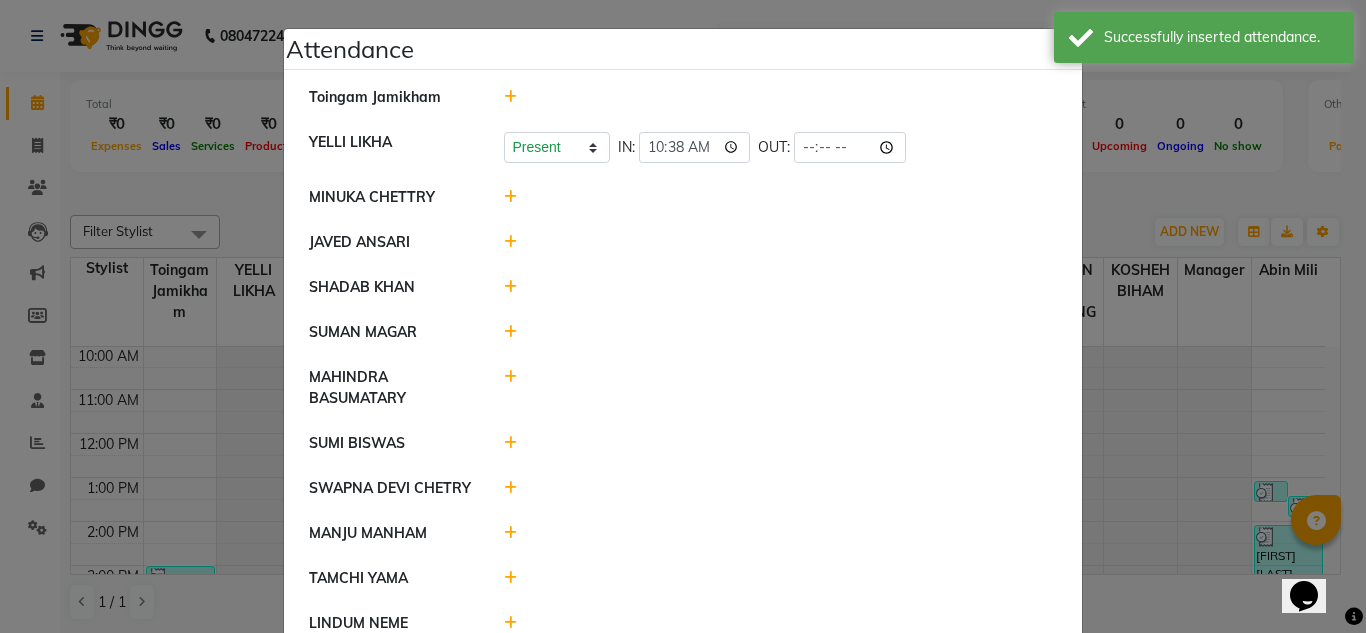 click 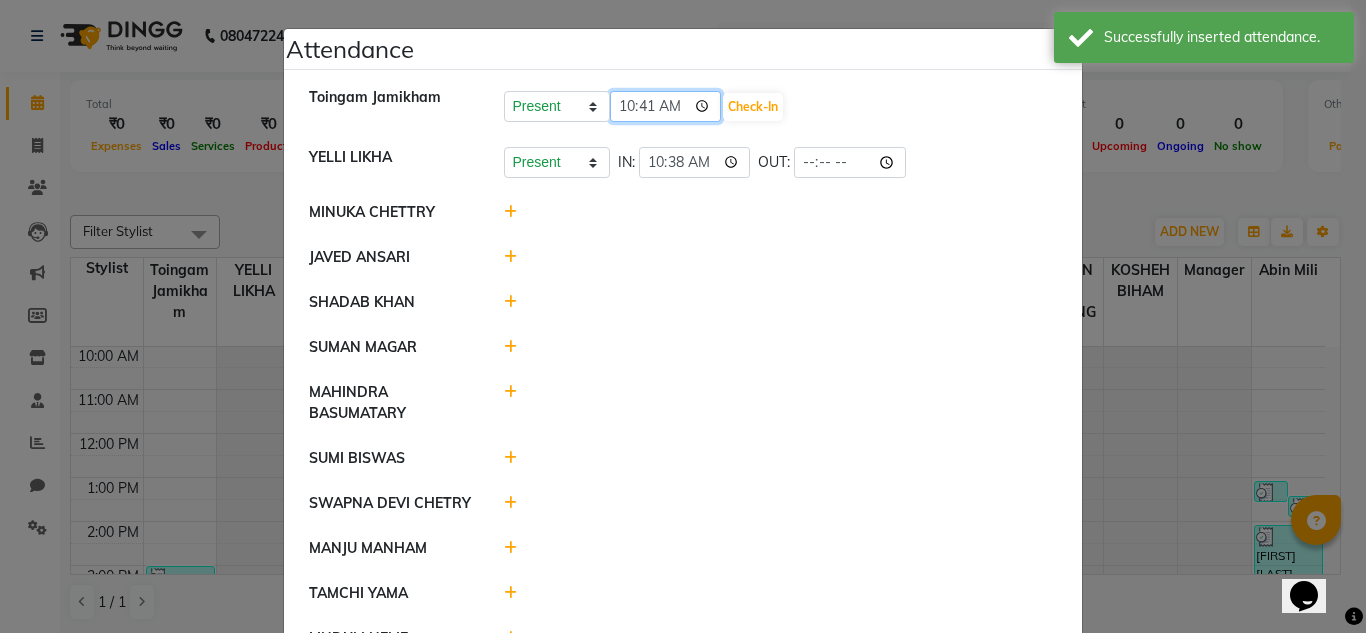 click on "10:41" 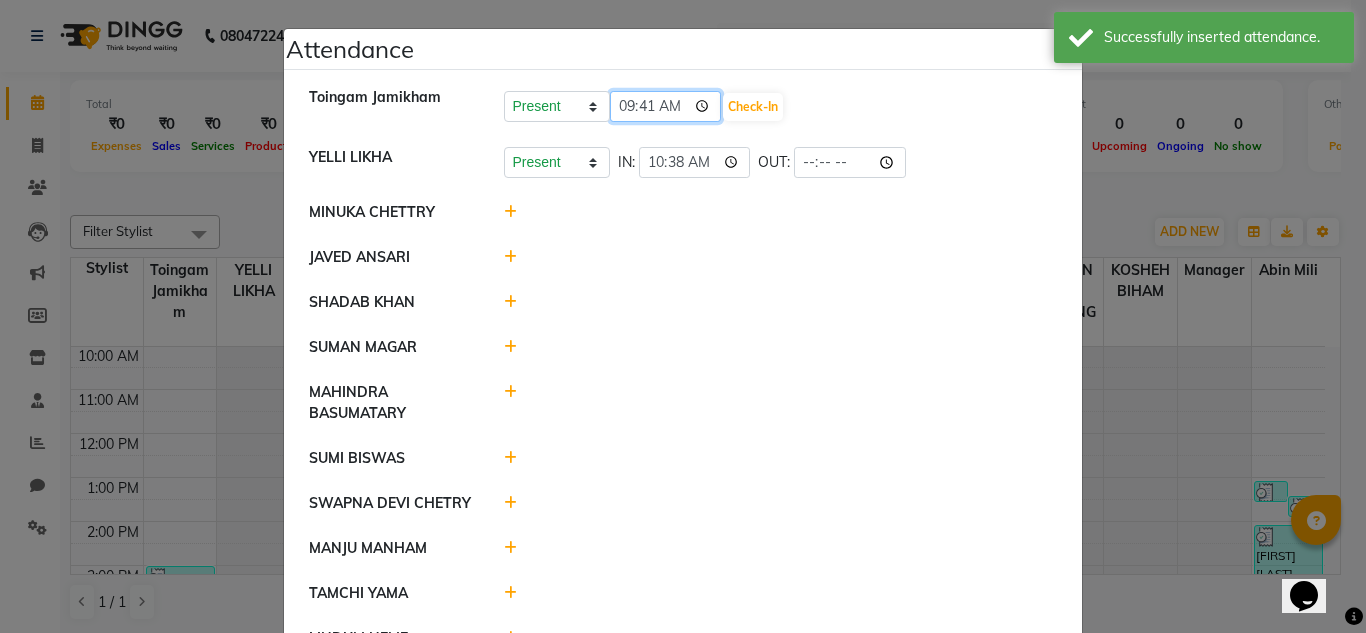 type on "09:00" 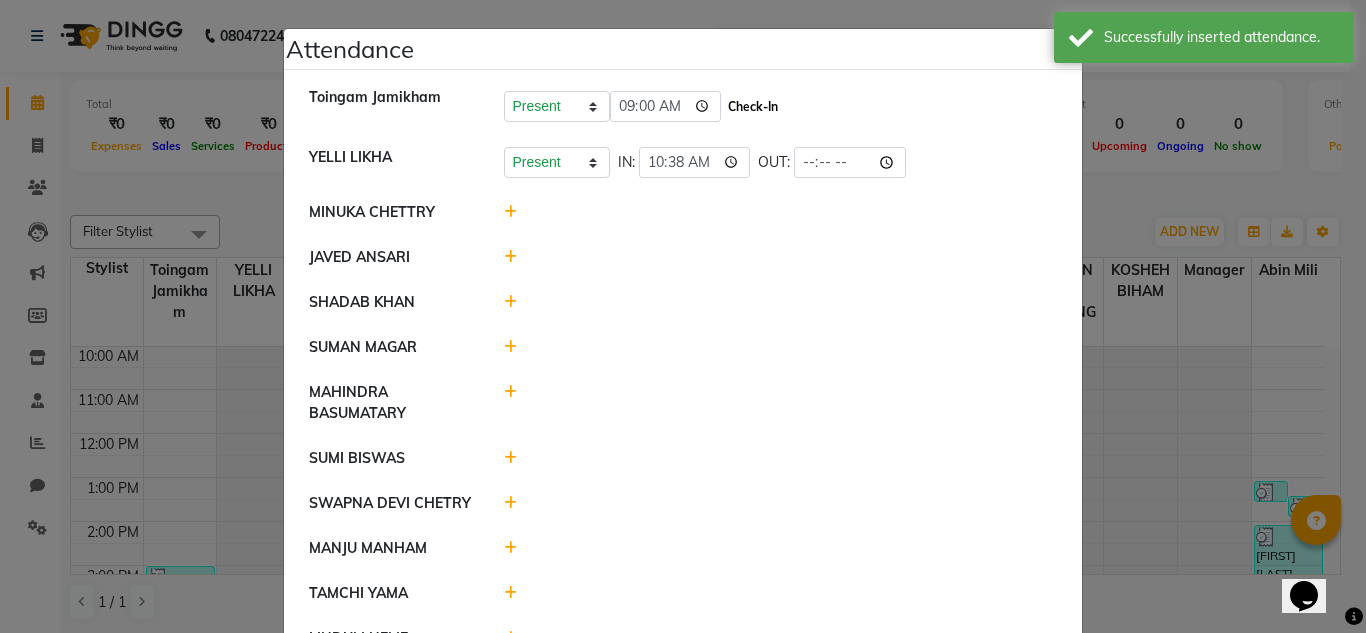 click on "Check-In" 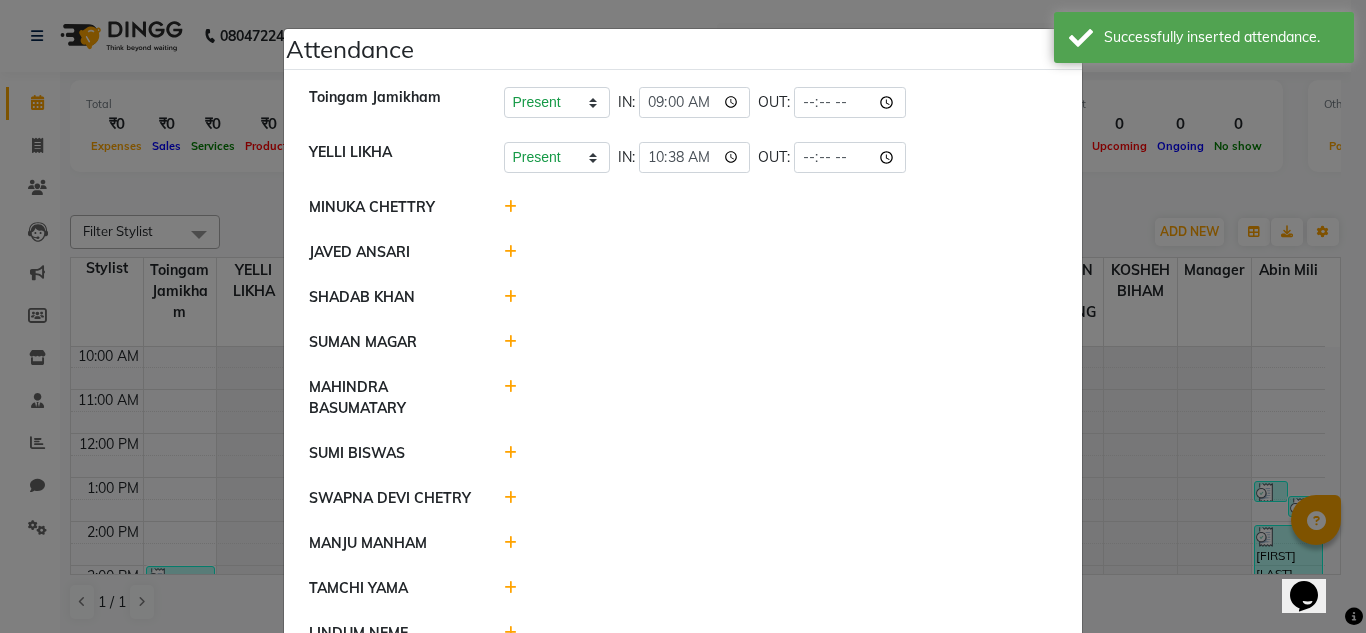scroll, scrollTop: 105, scrollLeft: 0, axis: vertical 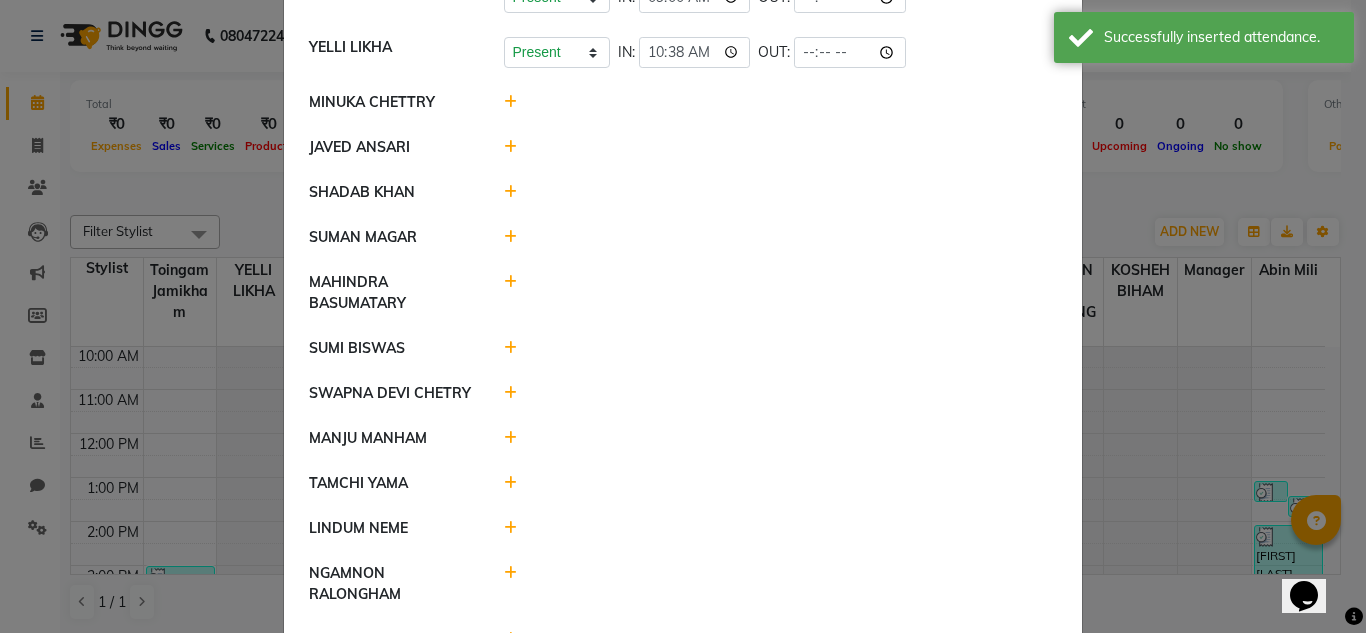 click 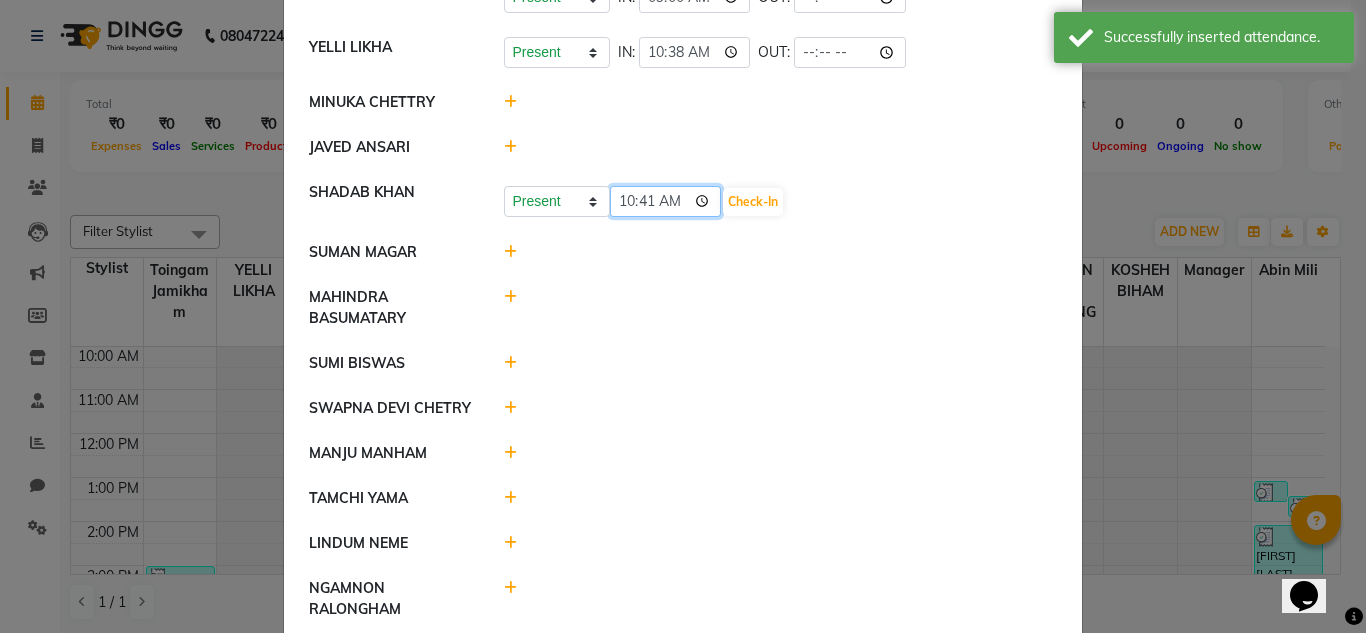 click on "10:41" 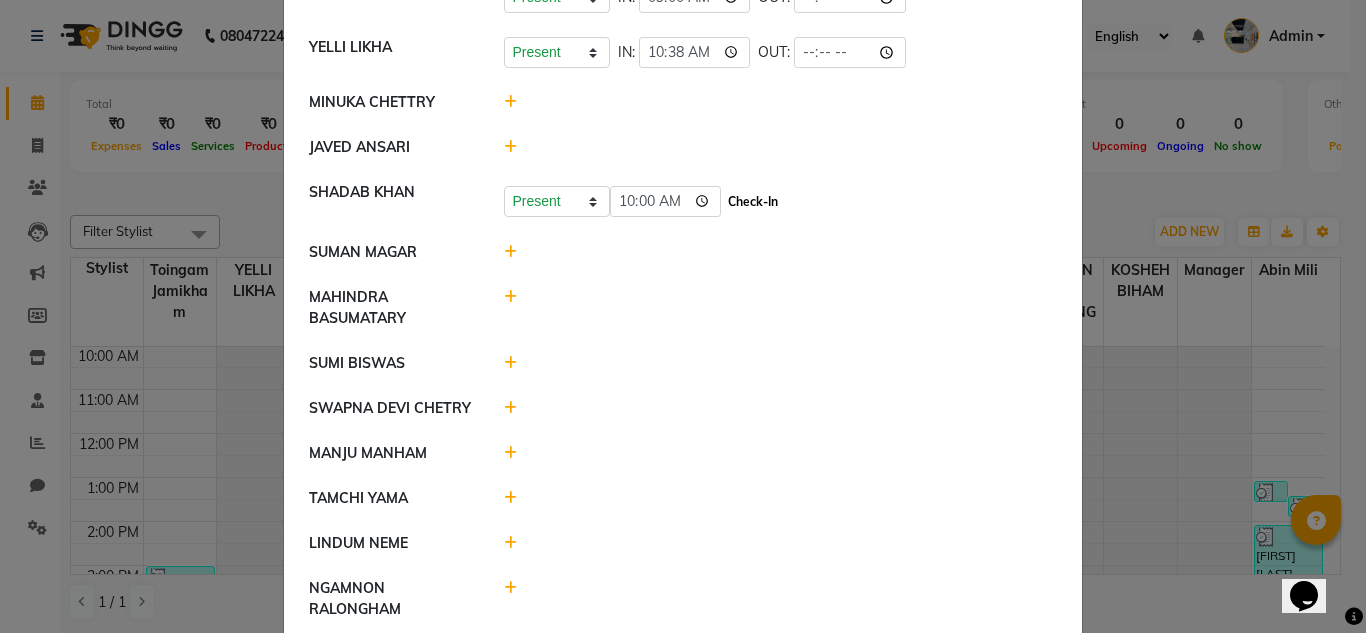 click on "Check-In" 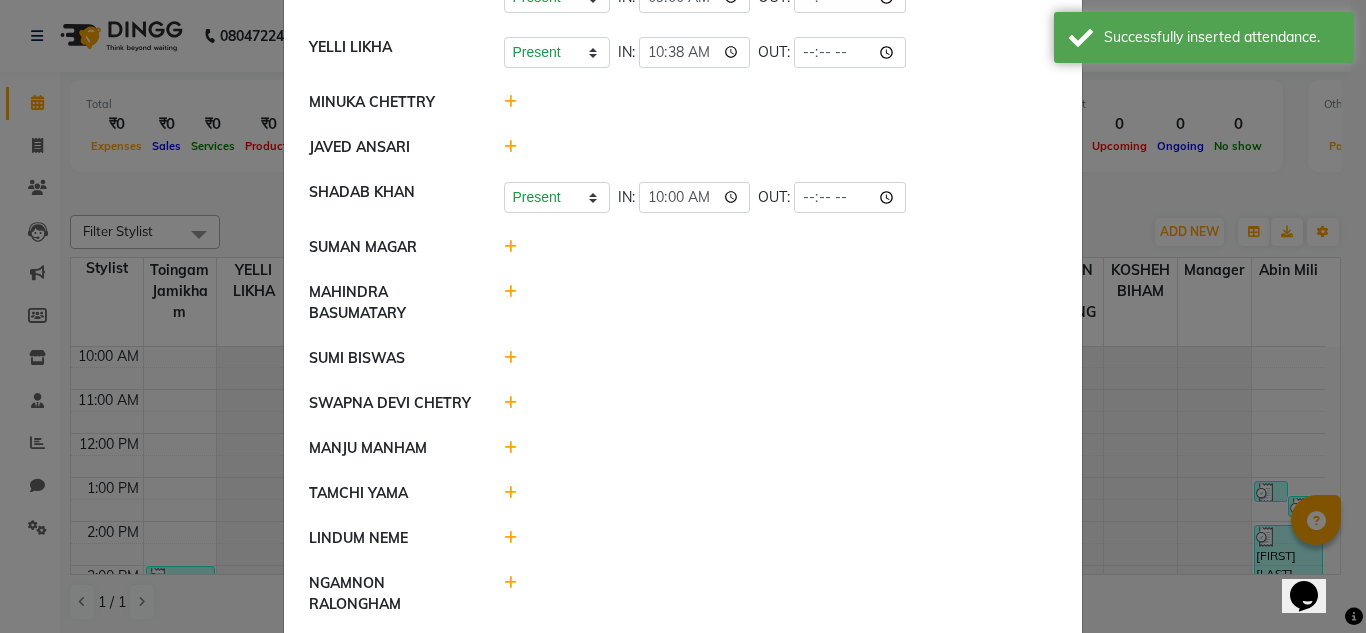 scroll, scrollTop: 0, scrollLeft: 0, axis: both 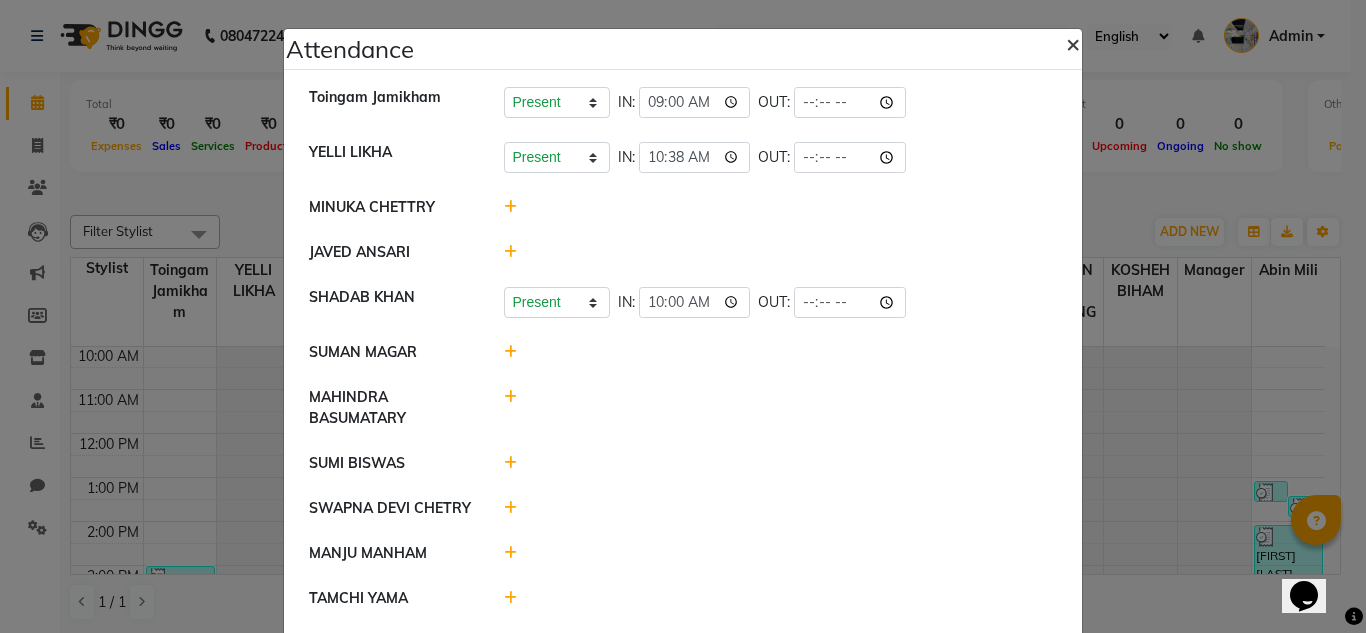 click on "×" 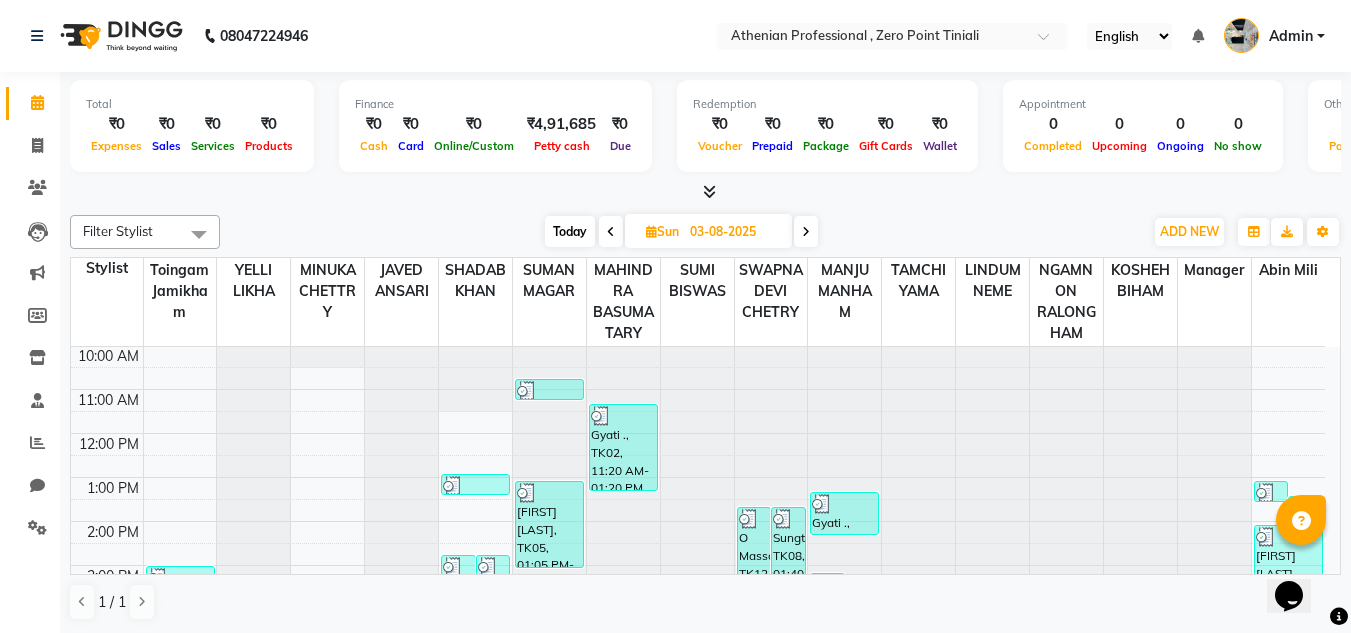 click on "Select Location × Athenian Professional , Zero Point Tiniali" at bounding box center (892, 36) 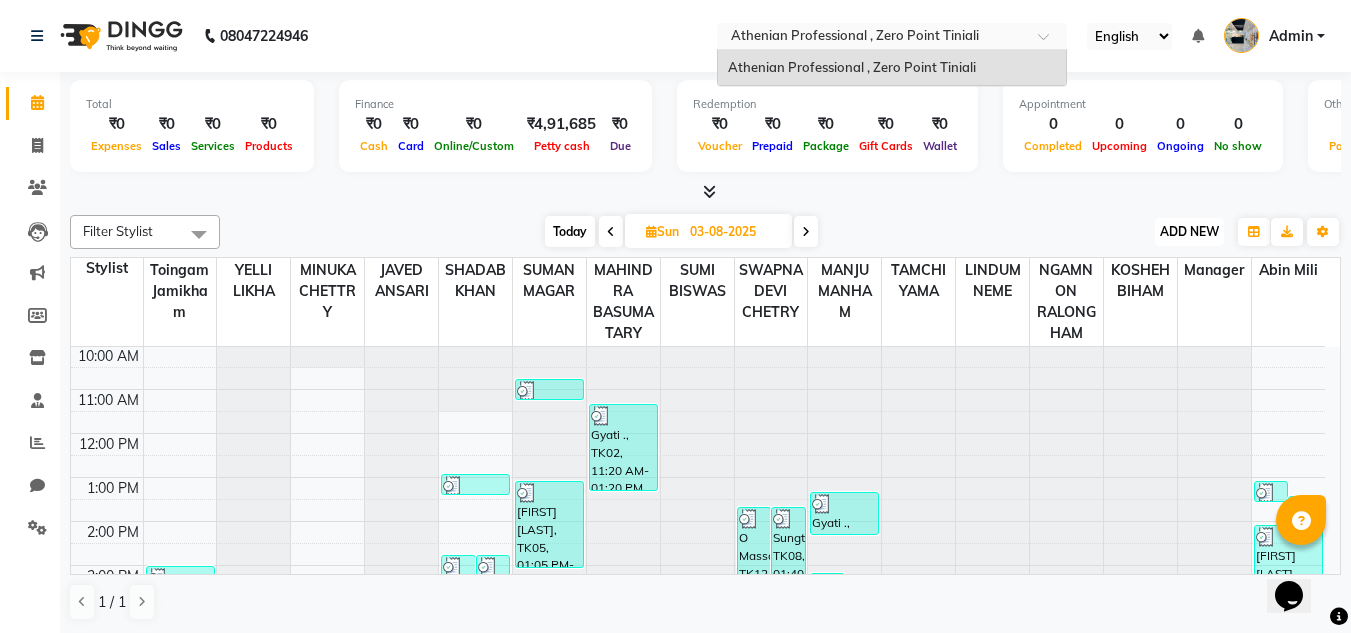 click on "ADD NEW" at bounding box center (1189, 231) 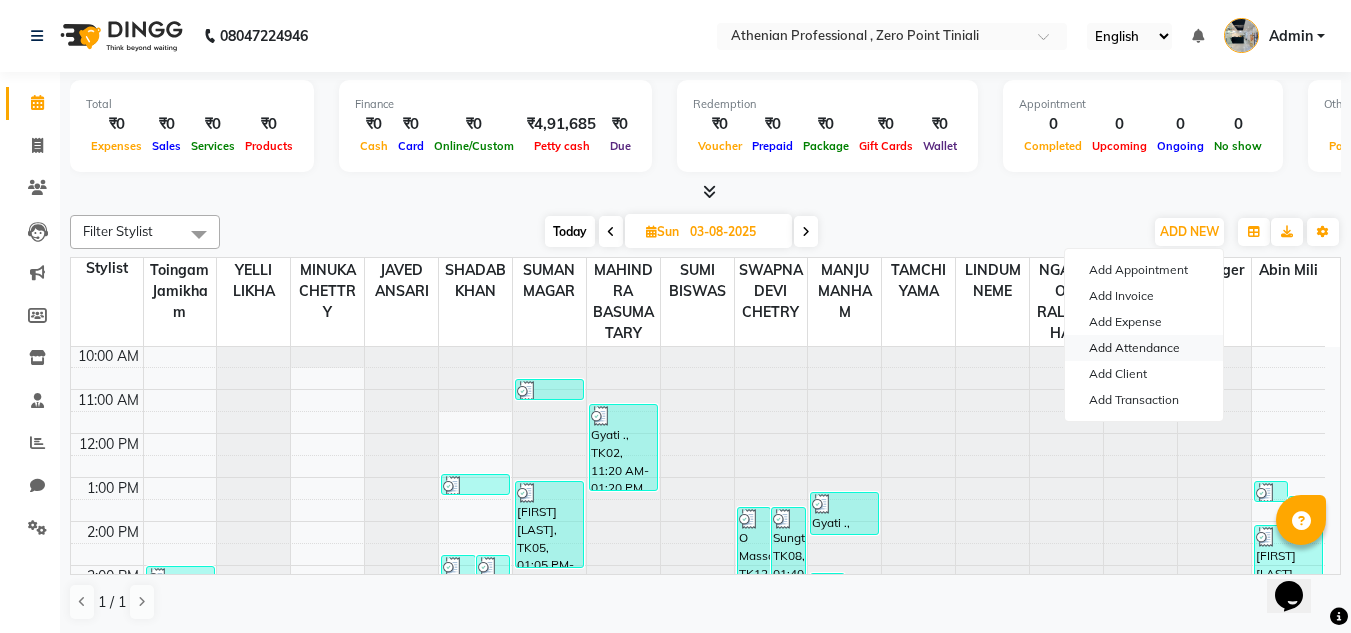 click on "Add Attendance" at bounding box center (1144, 348) 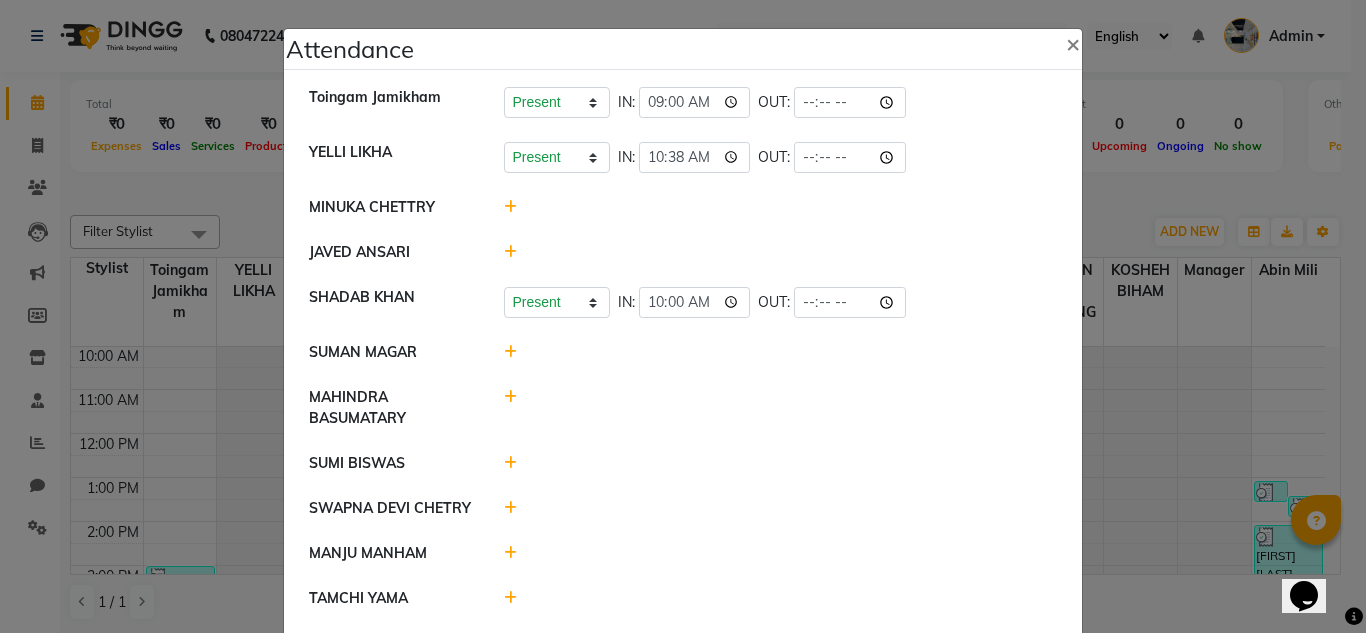 click 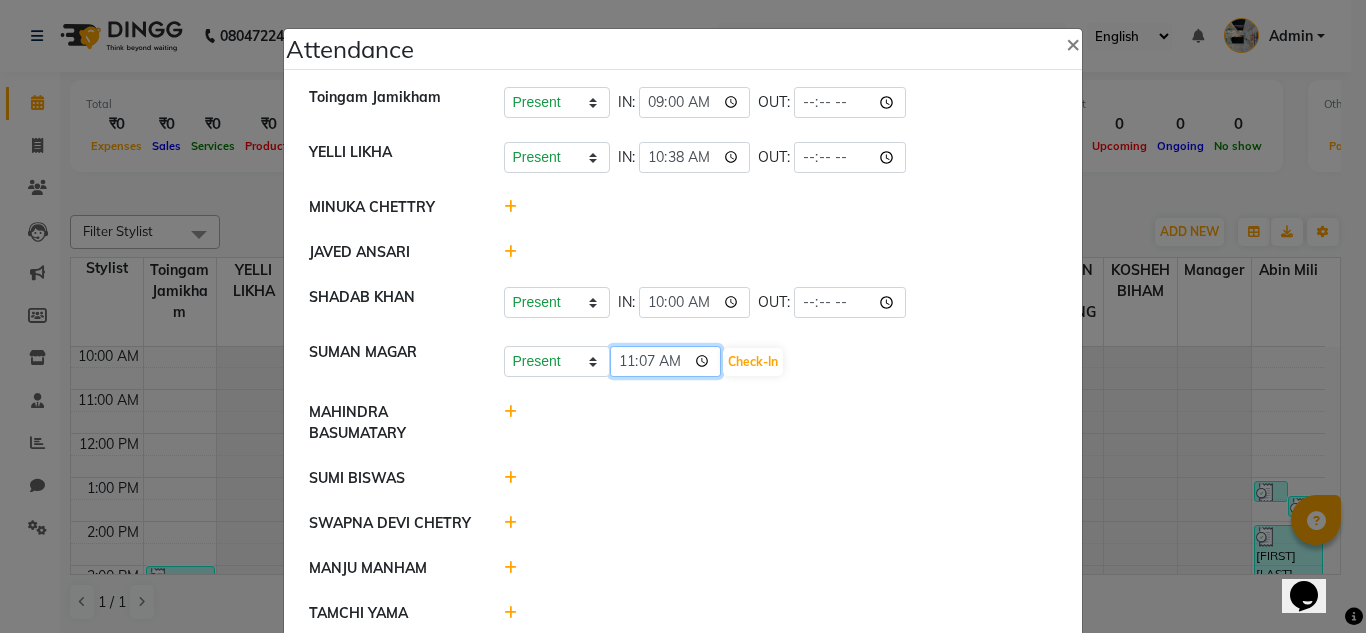click on "11:07" 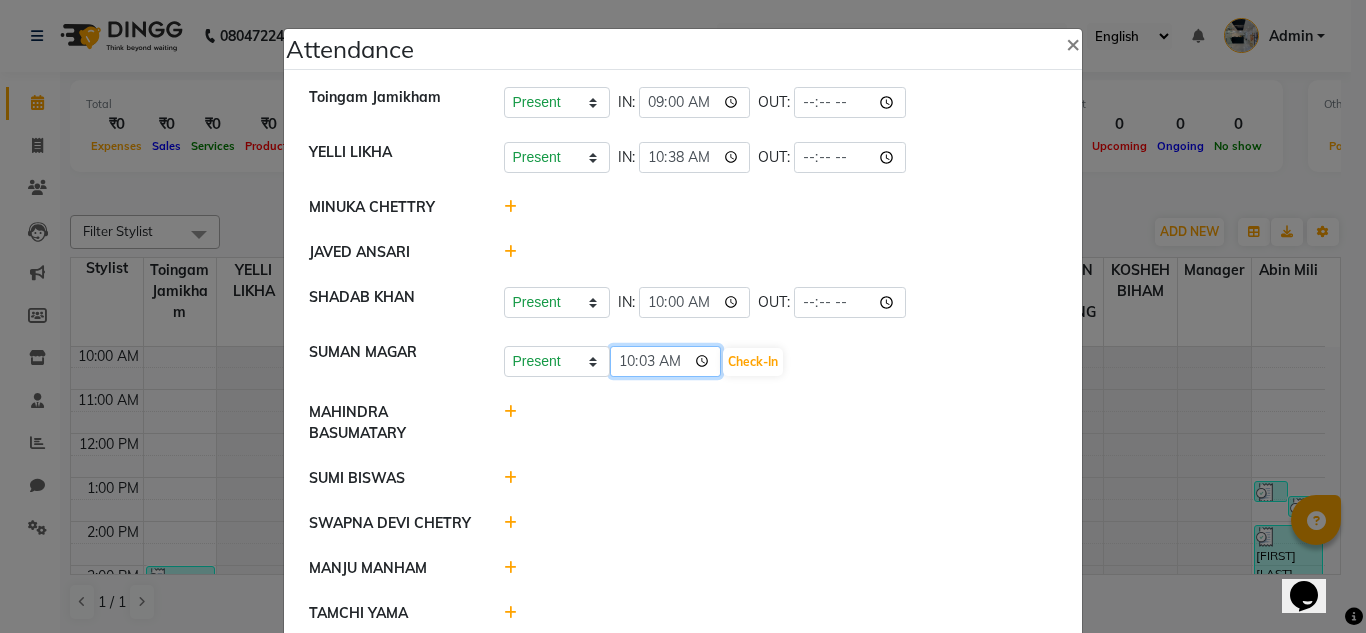type on "10:30" 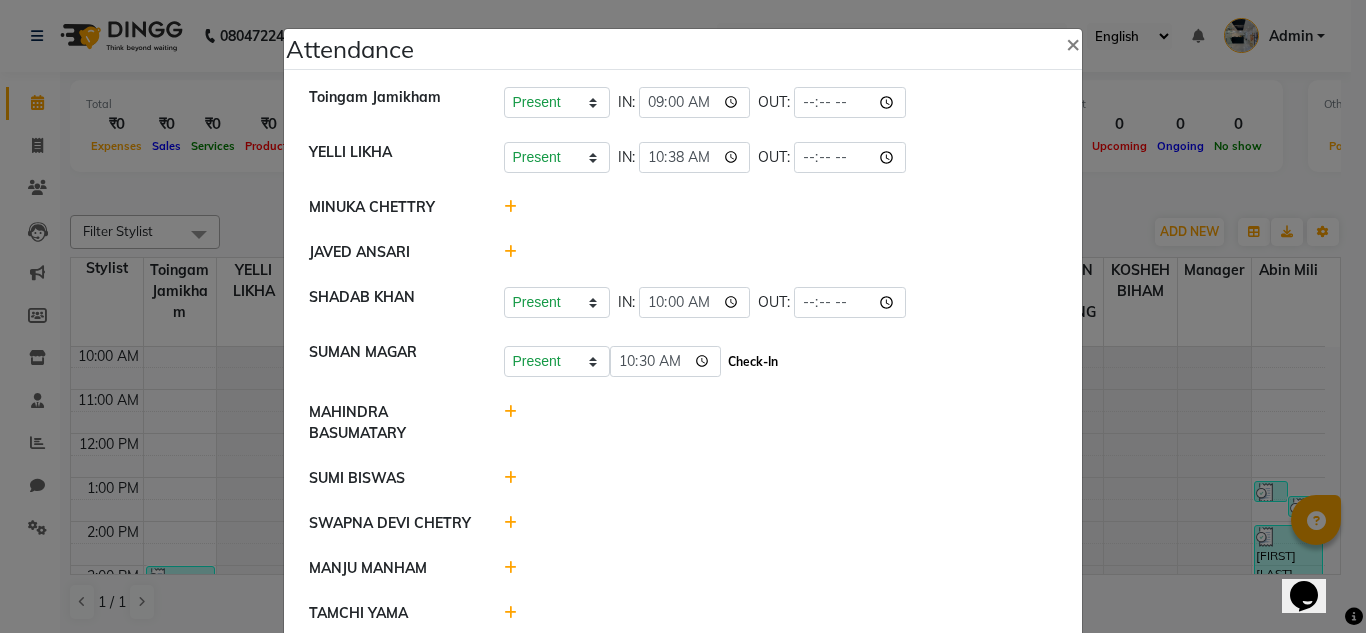 click on "Check-In" 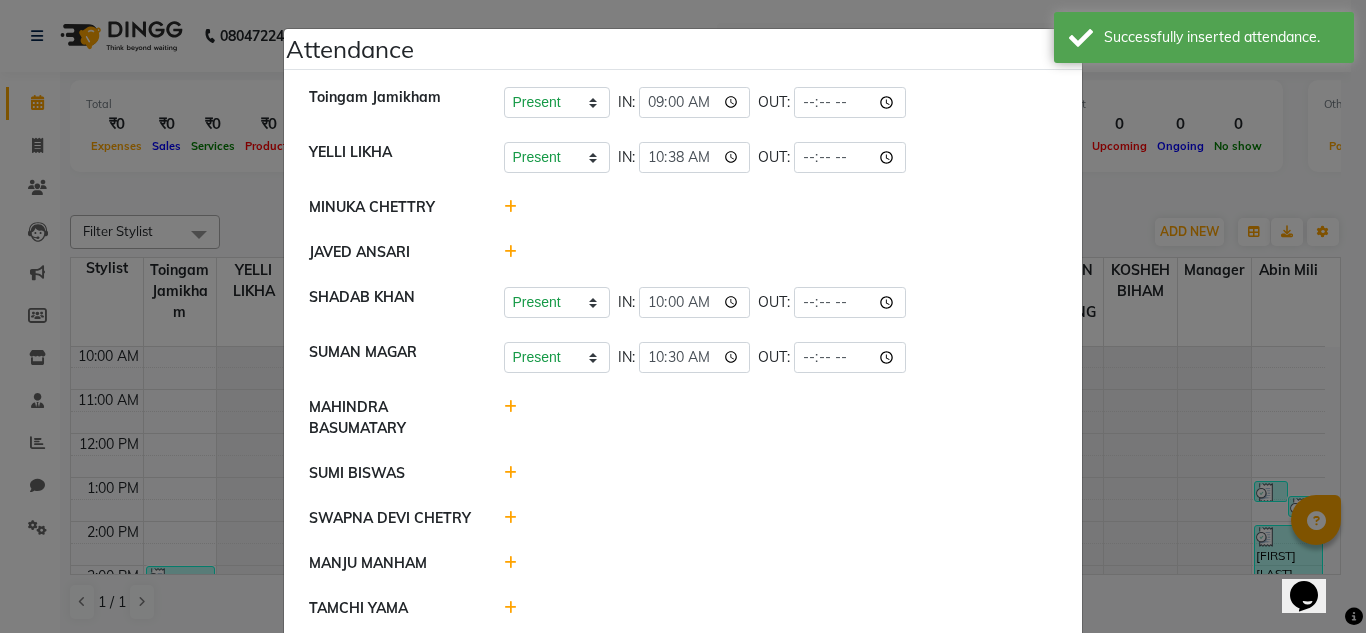 click 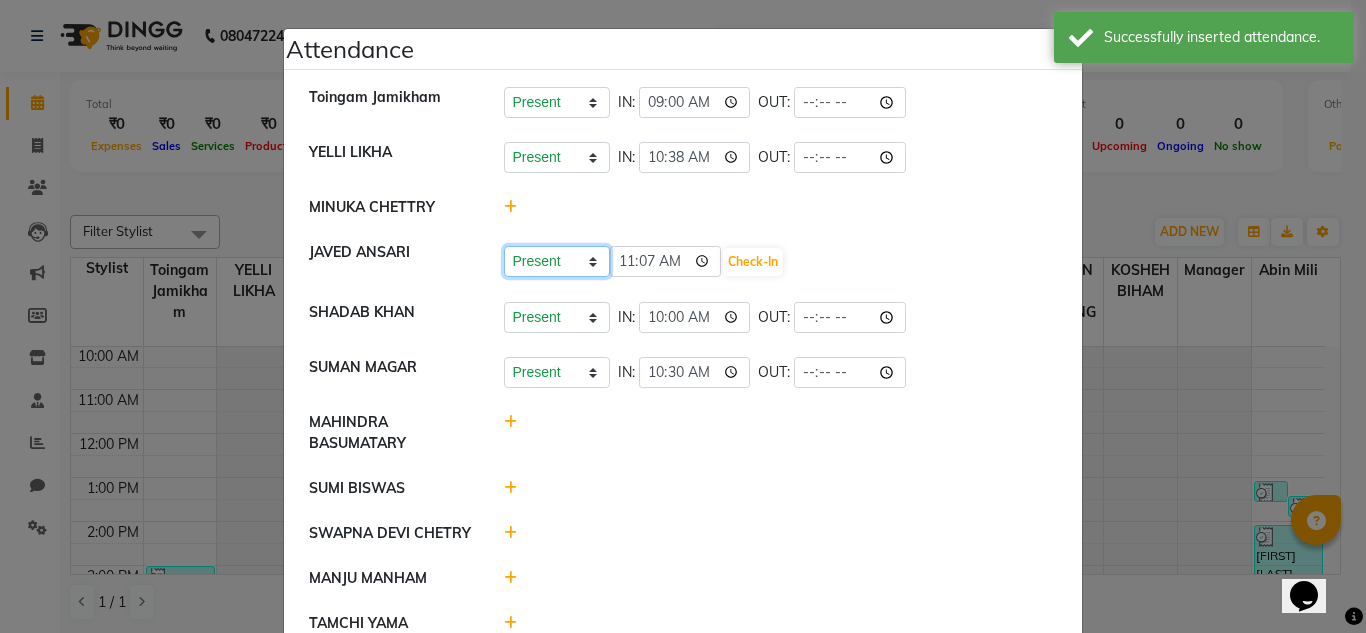 click on "Present Absent Late Half Day Weekly Off" 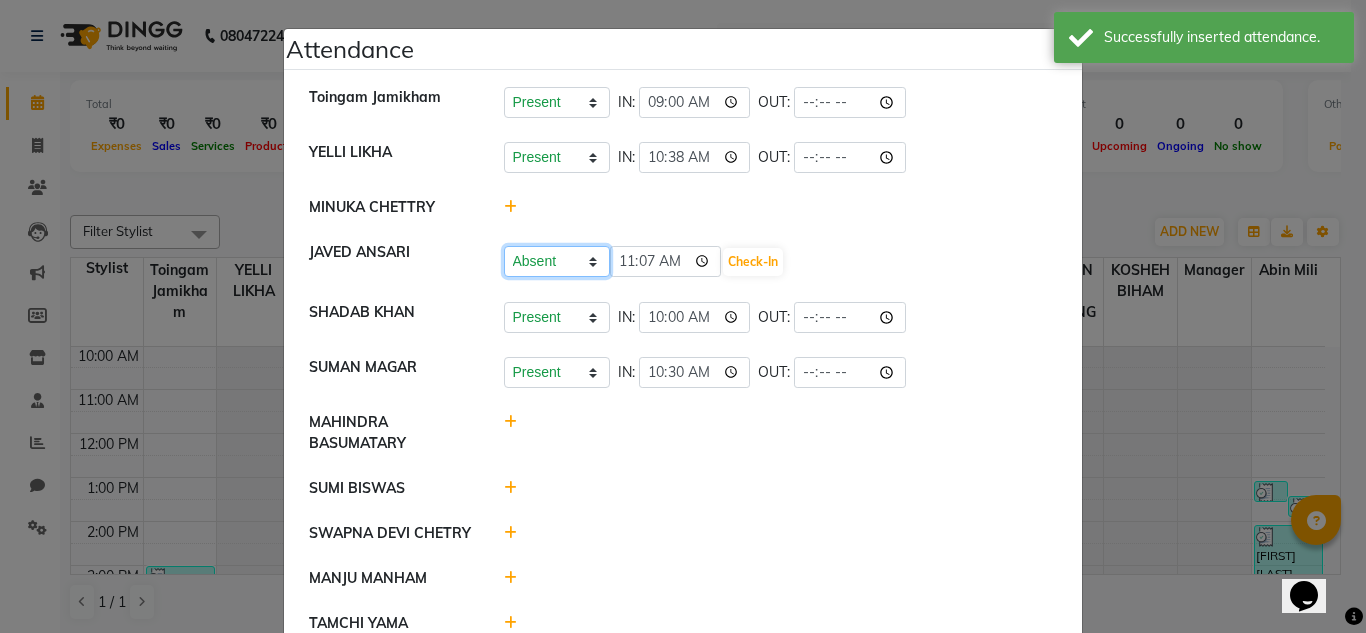click on "Present Absent Late Half Day Weekly Off" 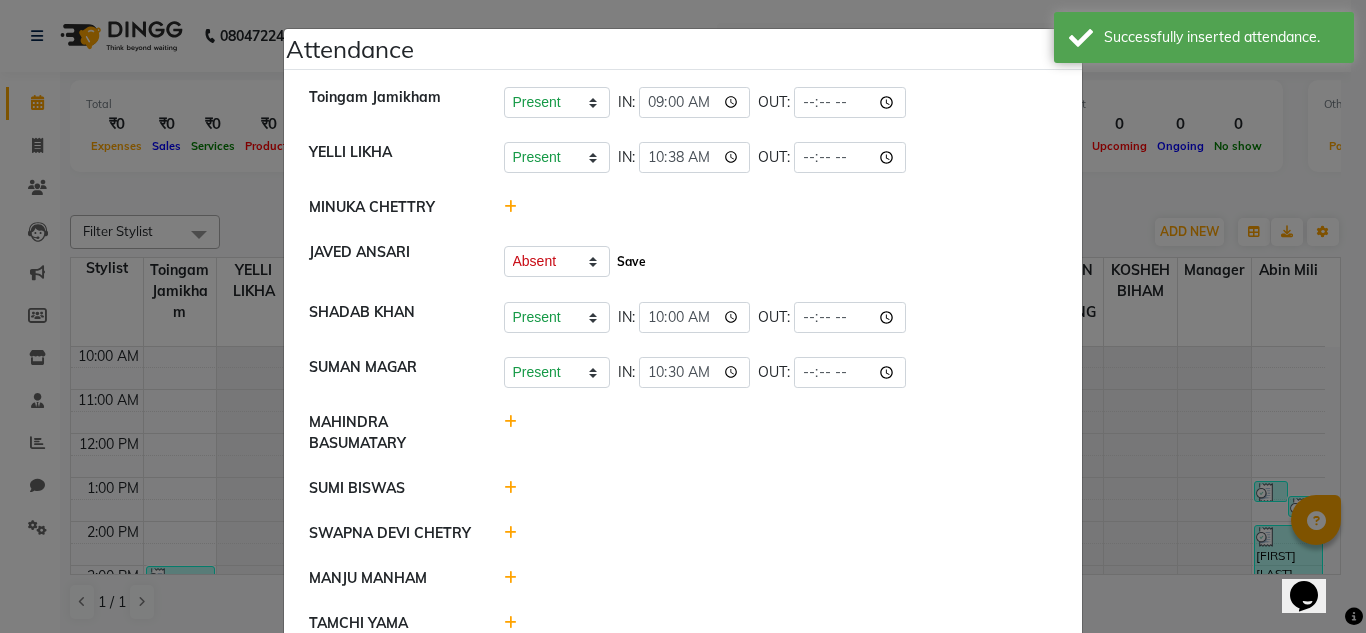 click on "Save" 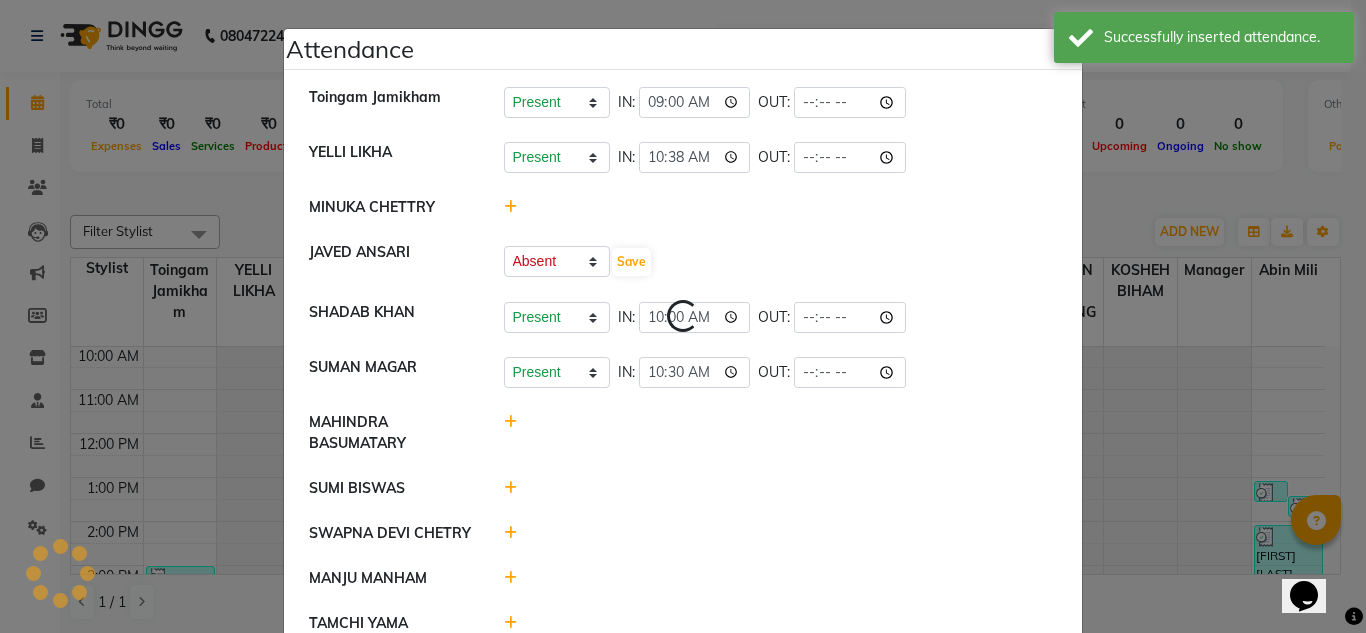 select on "A" 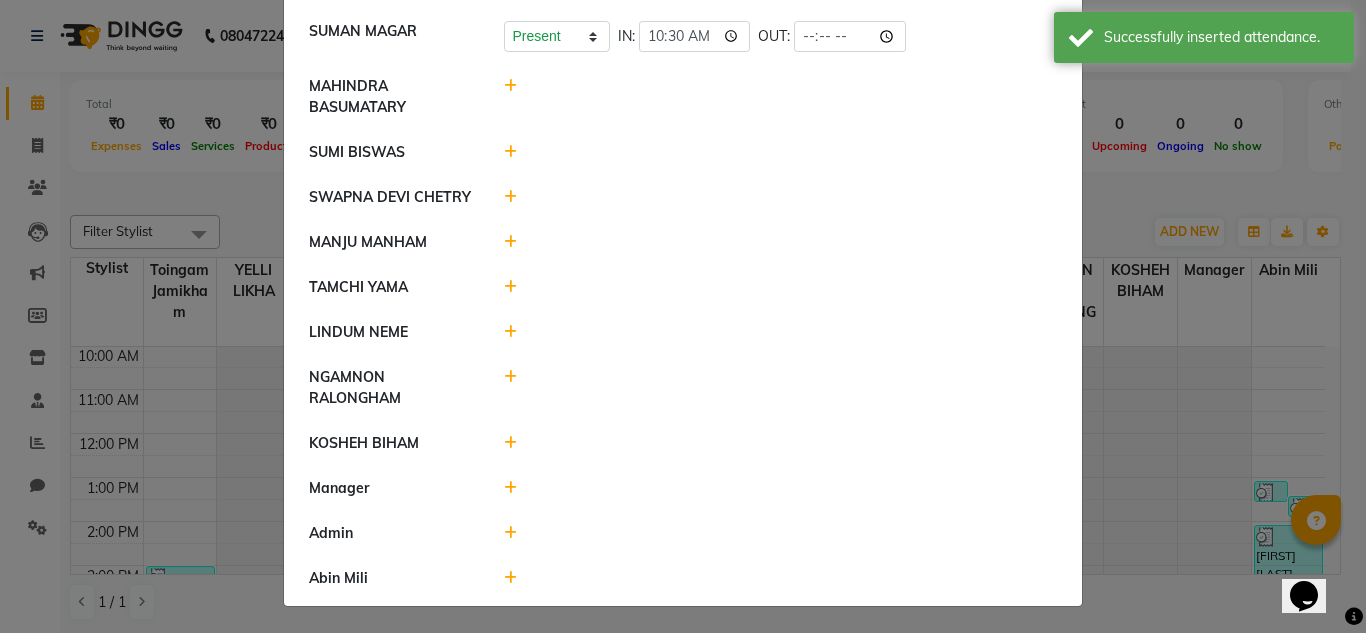 scroll, scrollTop: 333, scrollLeft: 0, axis: vertical 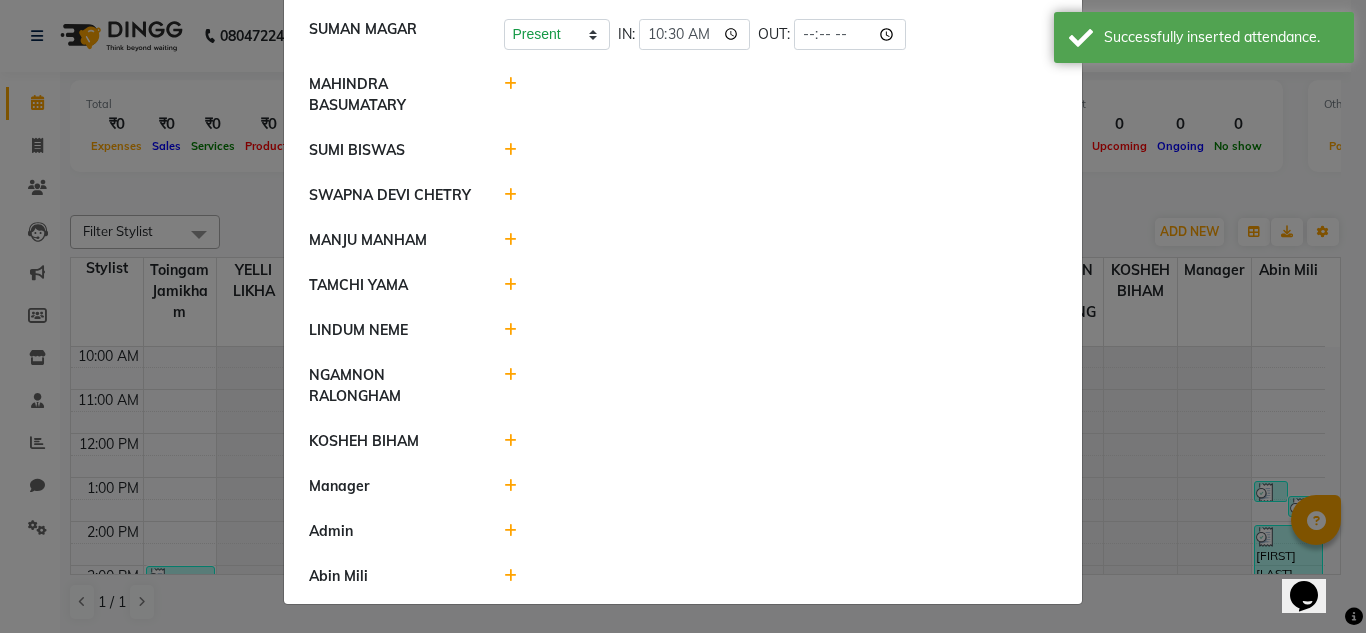 click 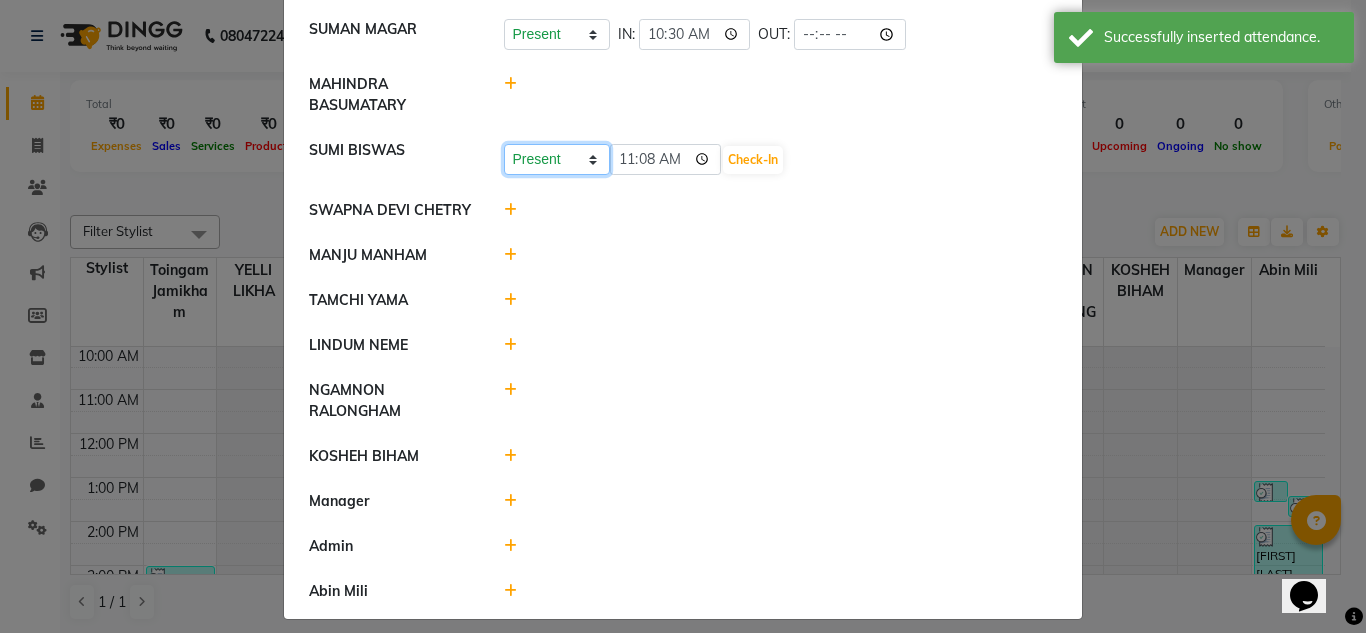 click on "Present Absent Late Half Day Weekly Off" 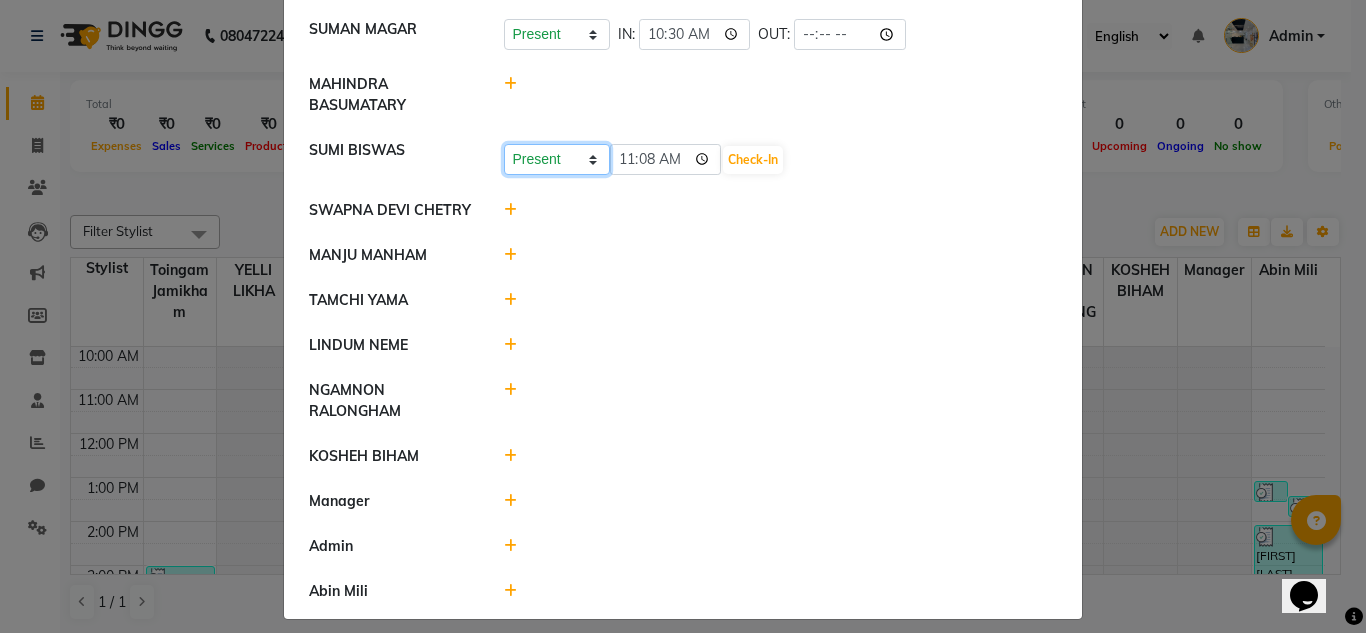 select on "A" 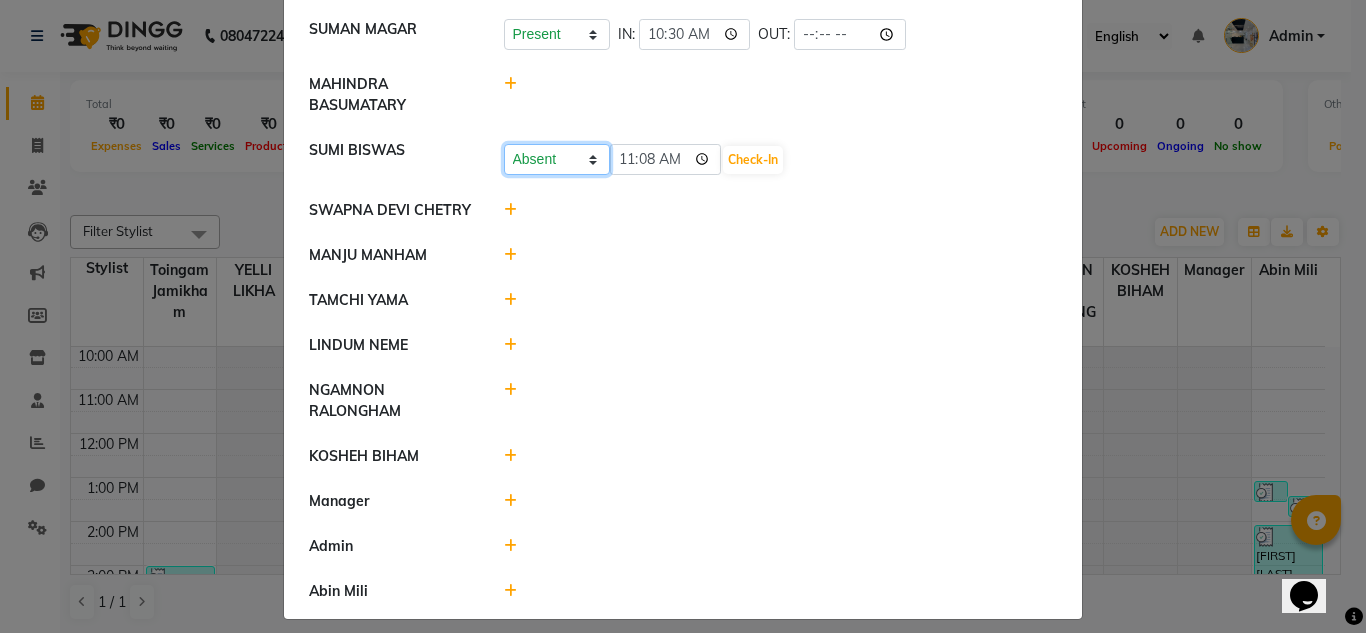 click on "Present Absent Late Half Day Weekly Off" 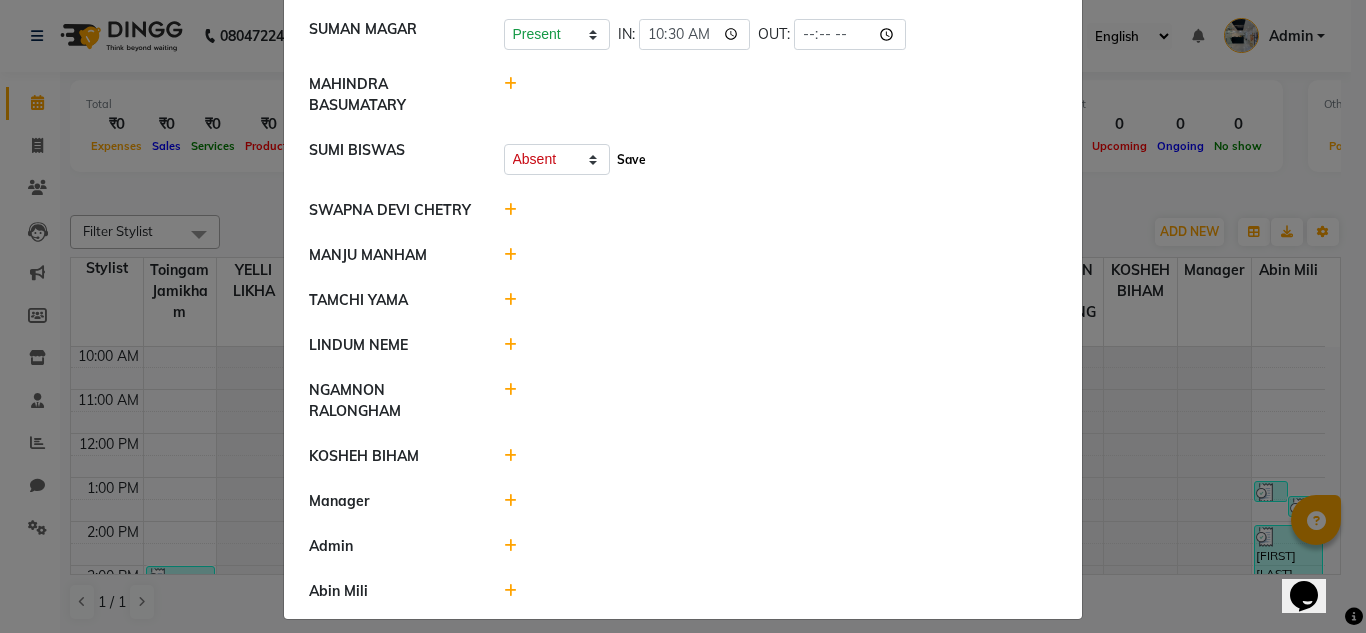 click on "Save" 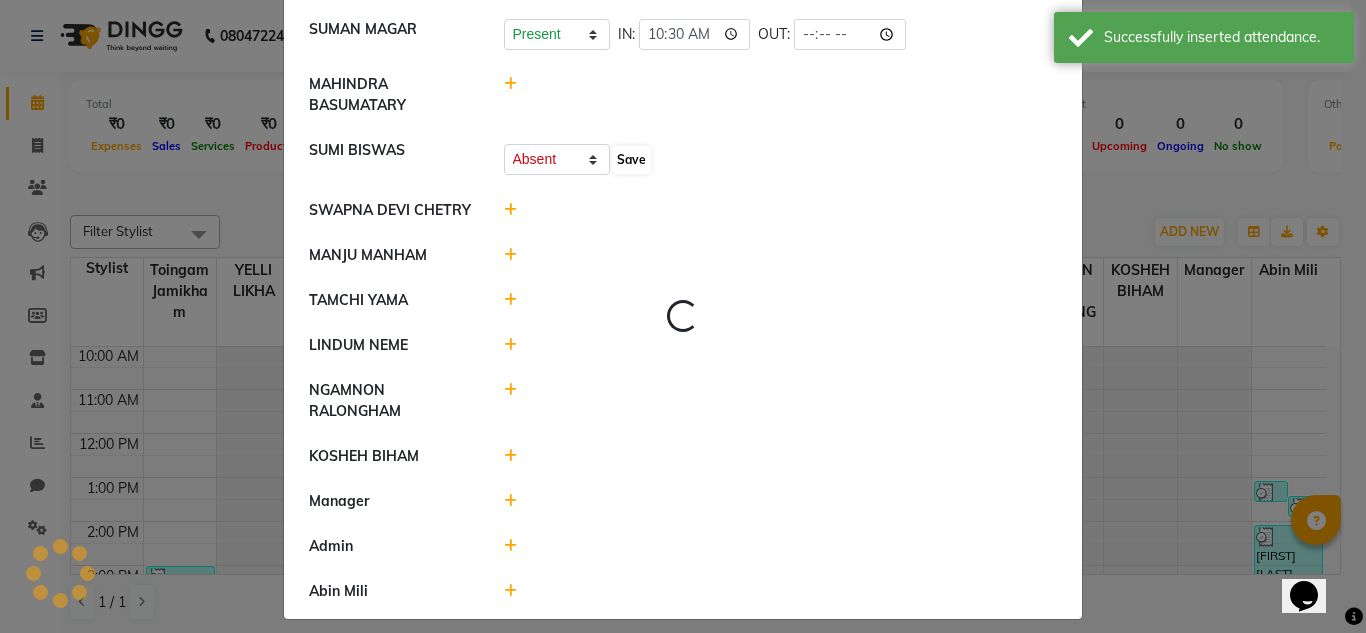 select on "A" 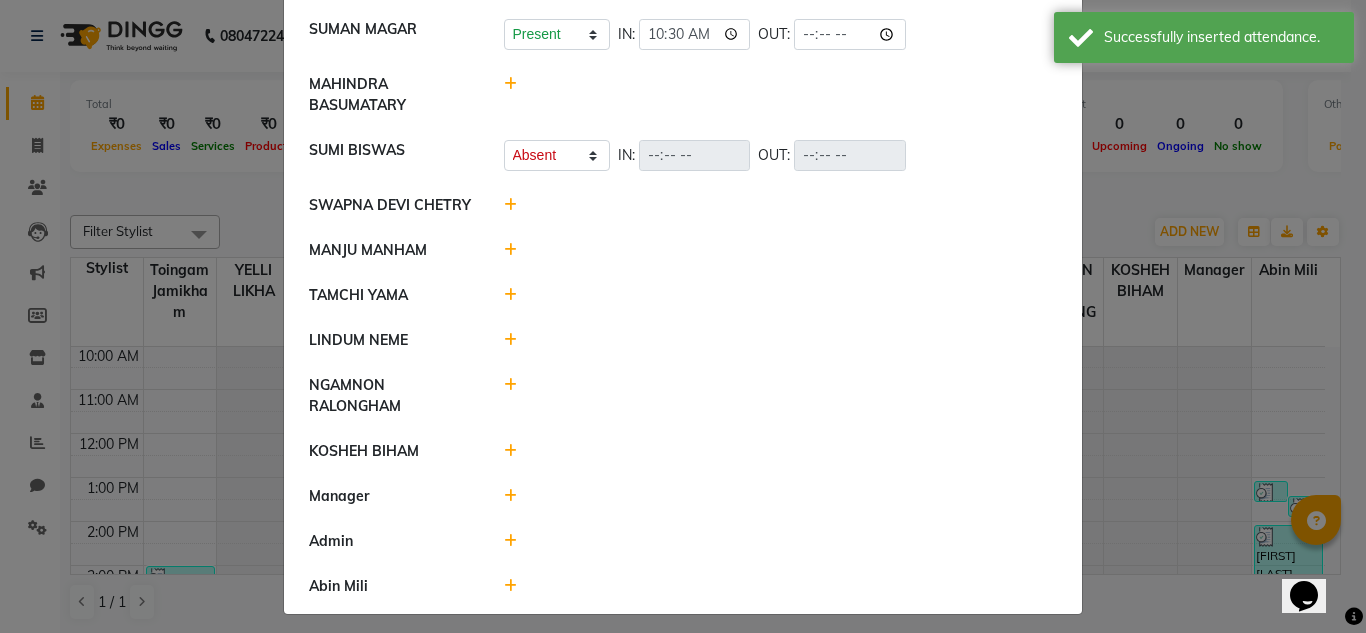 scroll, scrollTop: 343, scrollLeft: 0, axis: vertical 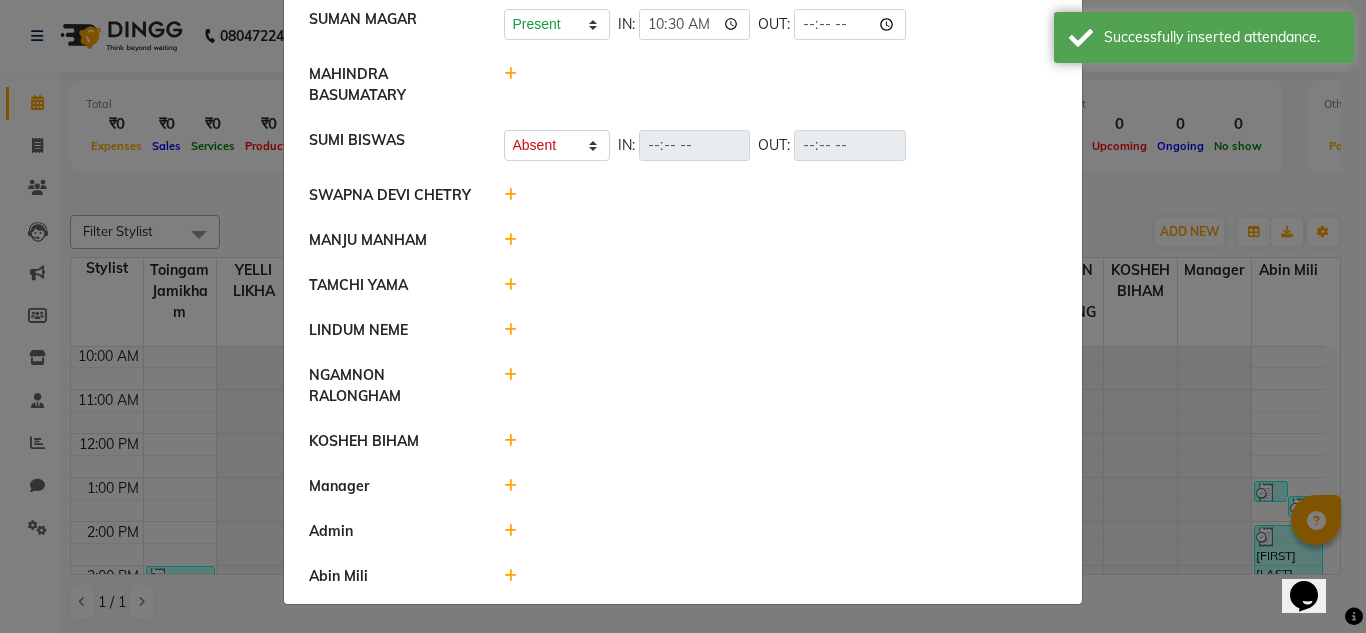 click 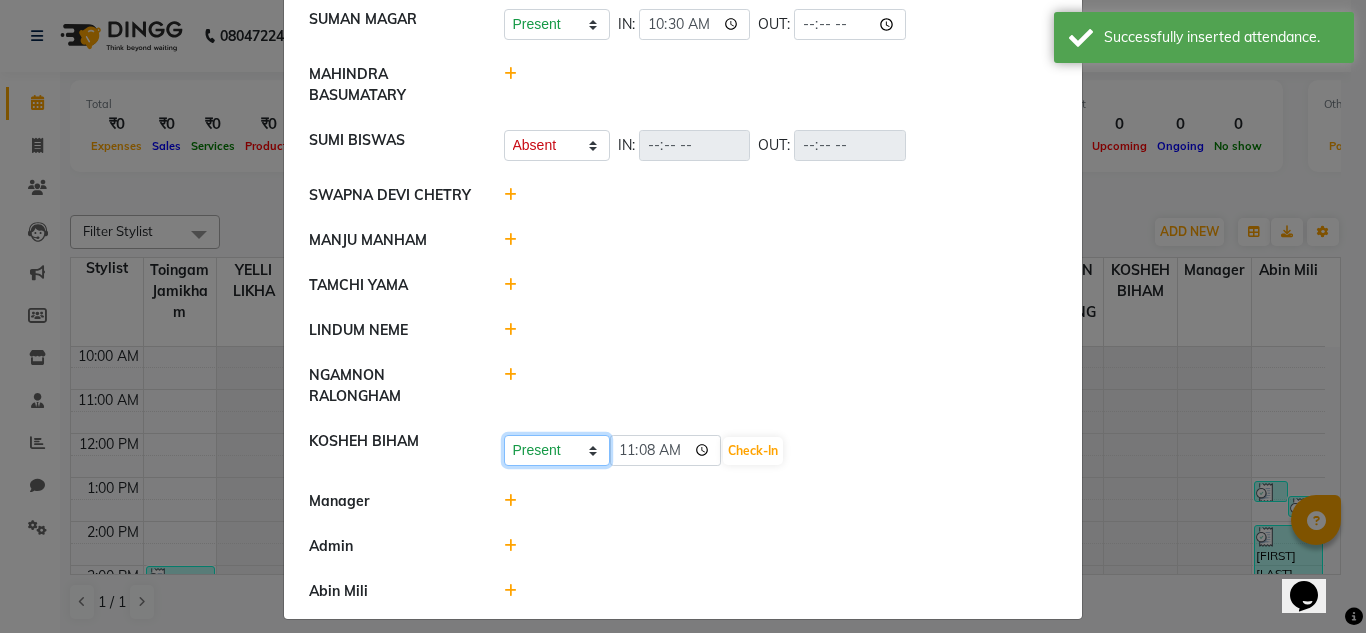 click on "Present Absent Late Half Day Weekly Off" 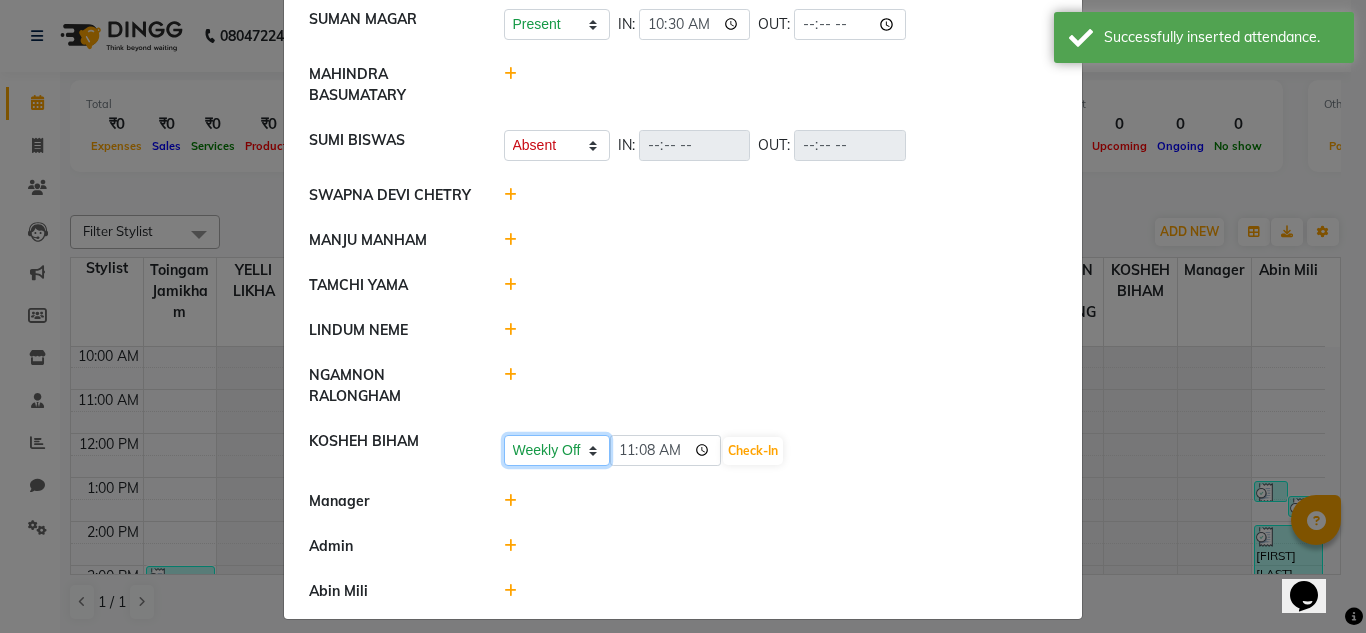 click on "Present Absent Late Half Day Weekly Off" 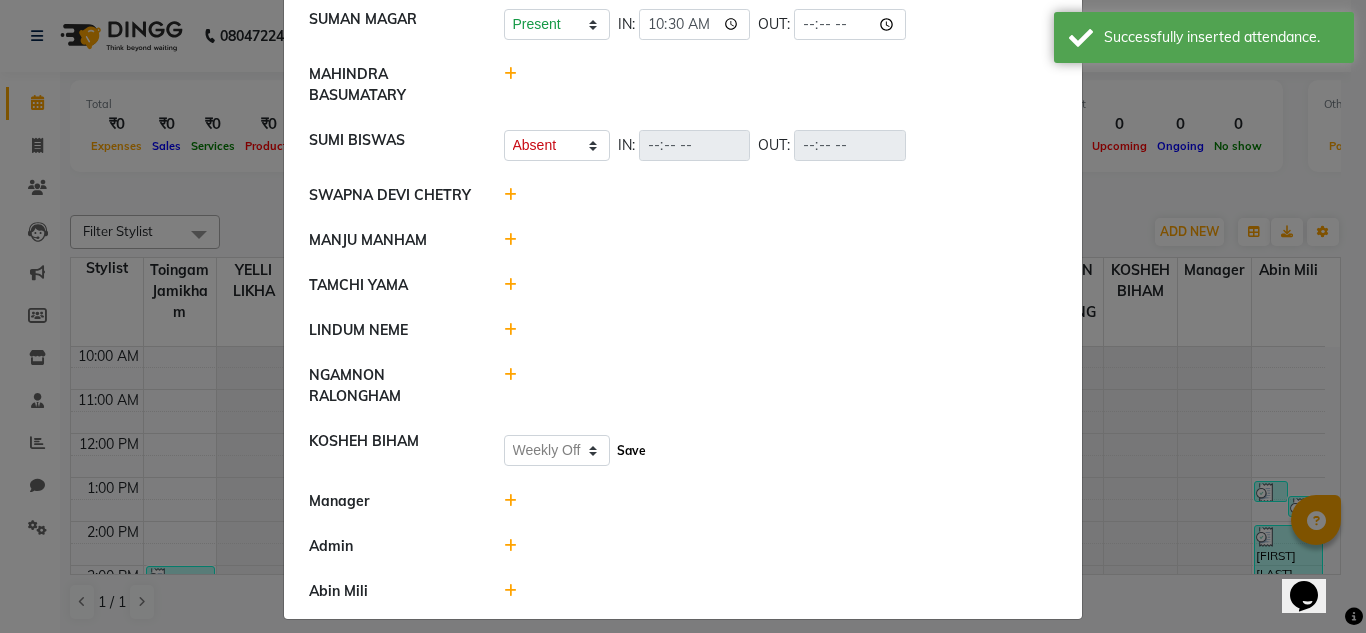 click on "Save" 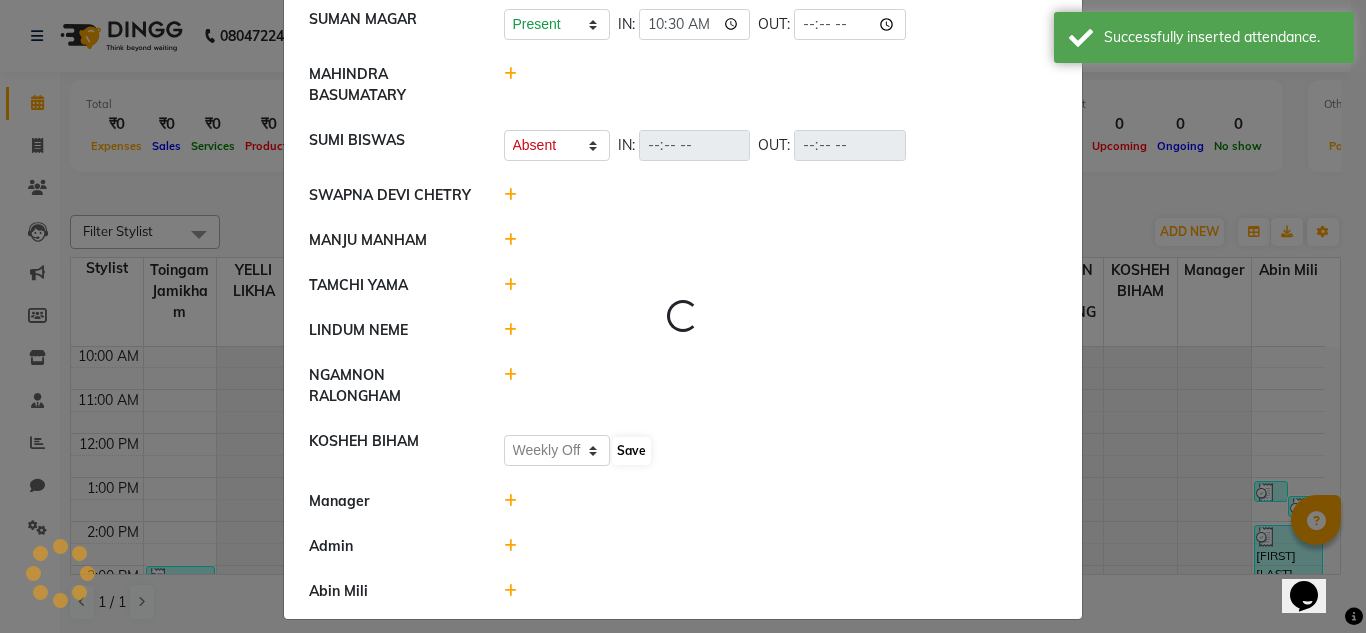 select on "A" 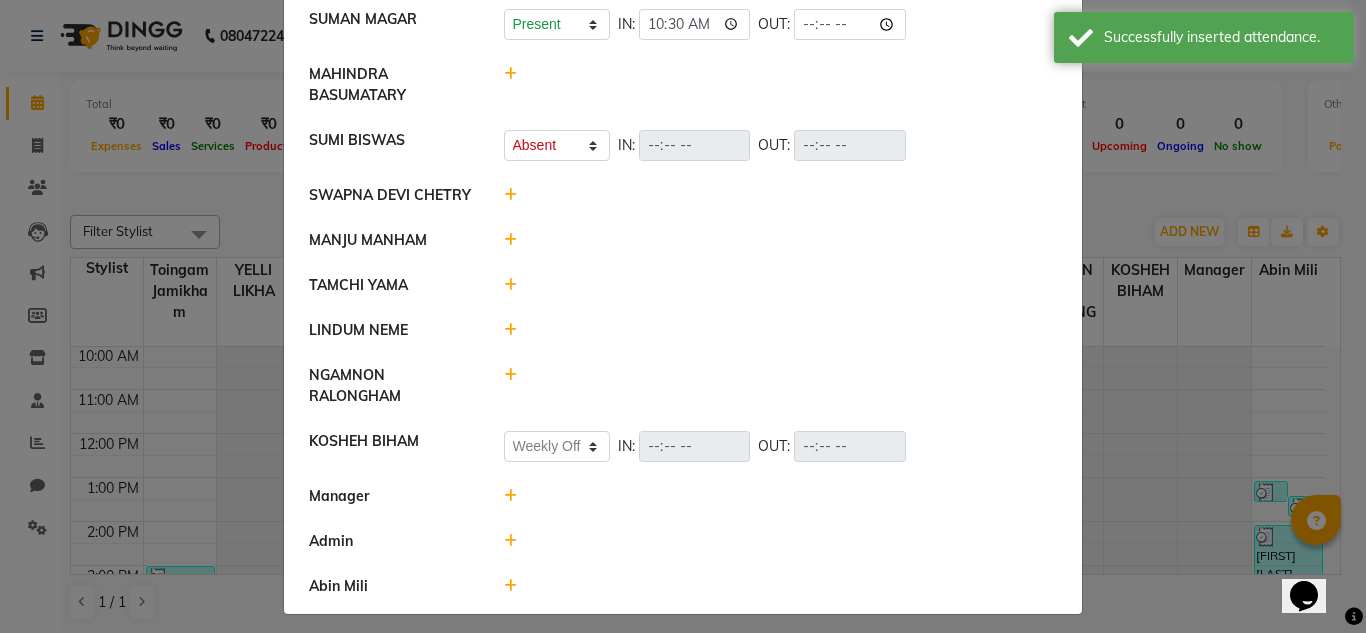 click 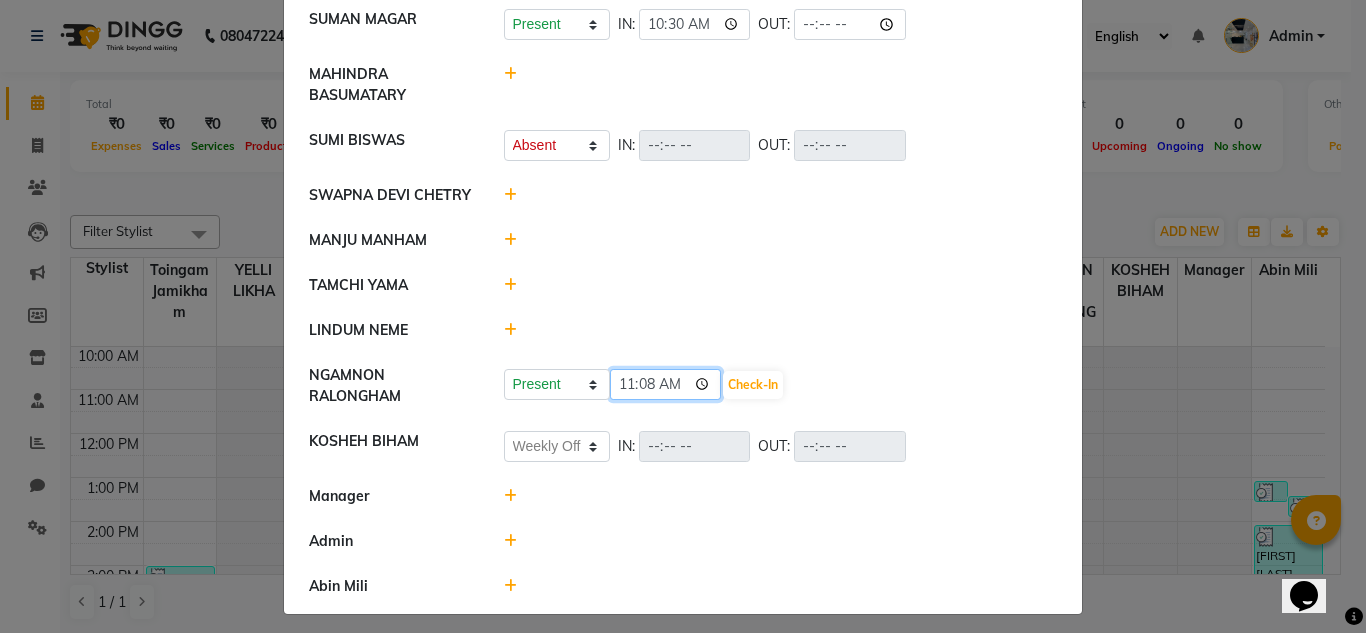 click on "11:08" 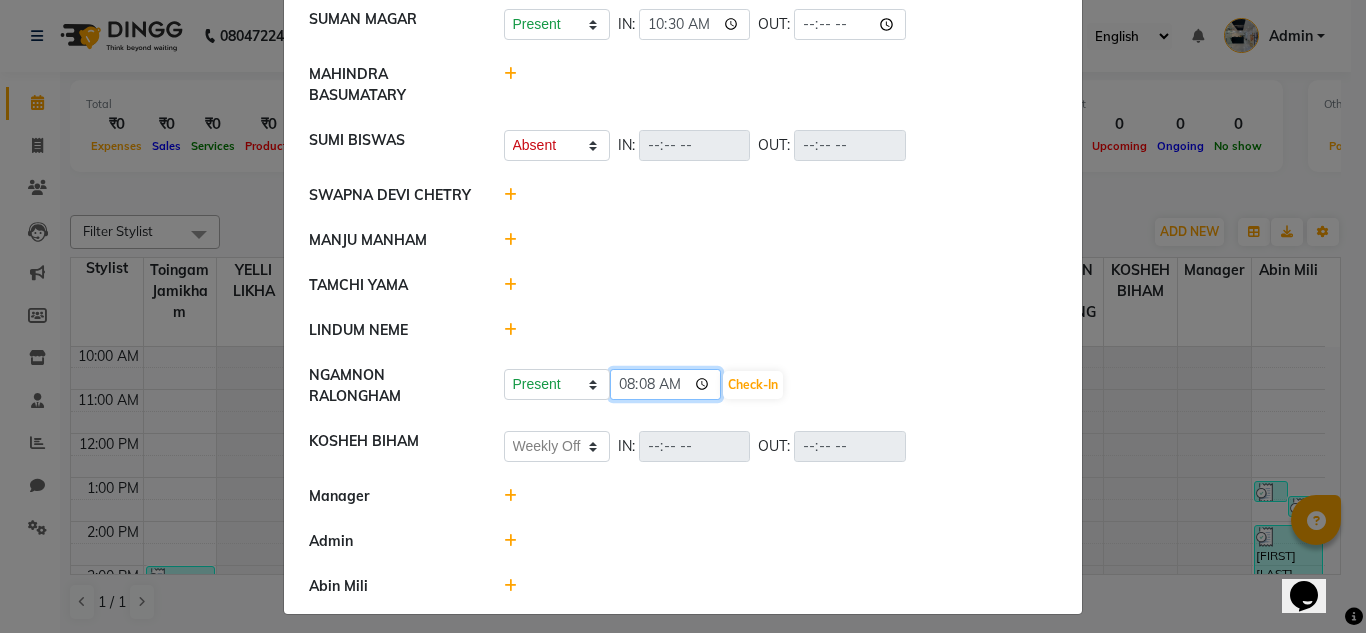type on "08:00" 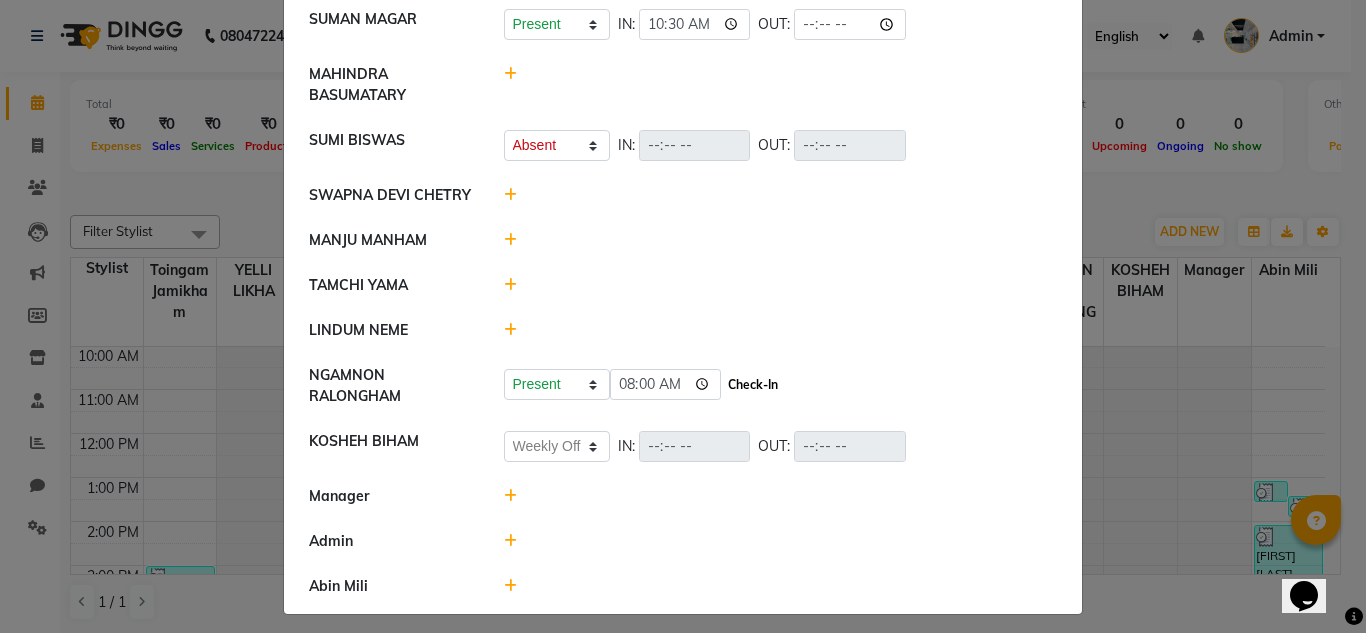 click on "Check-In" 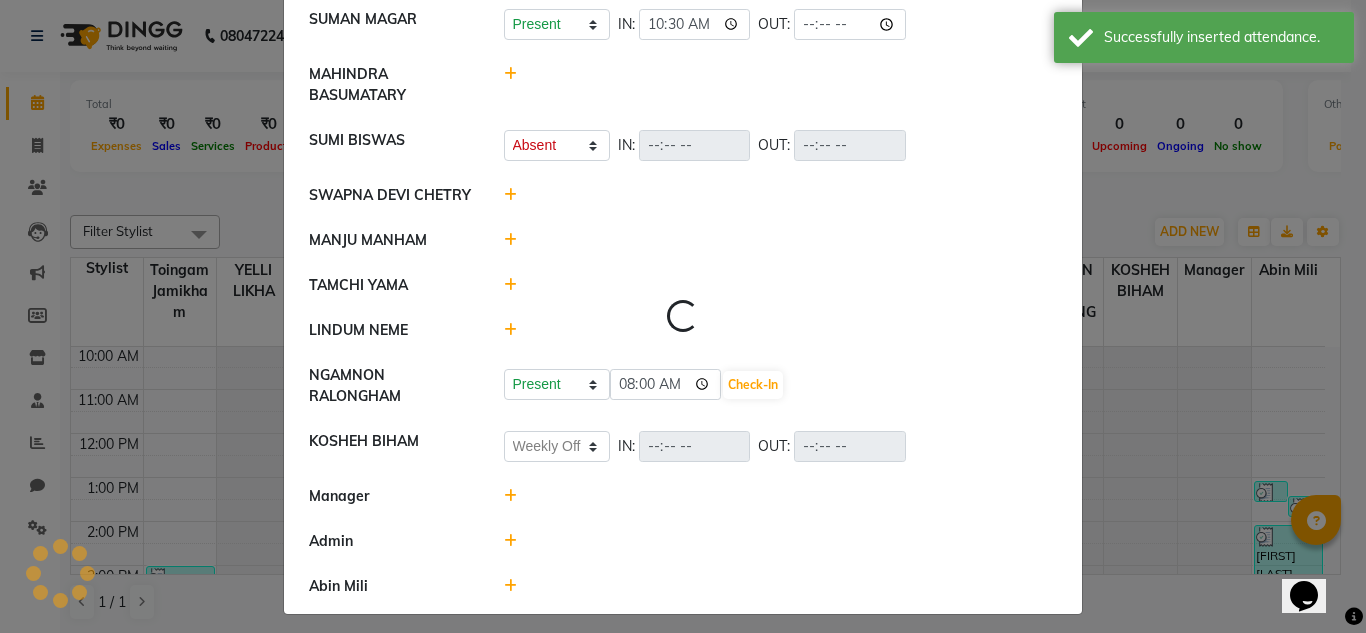 select on "A" 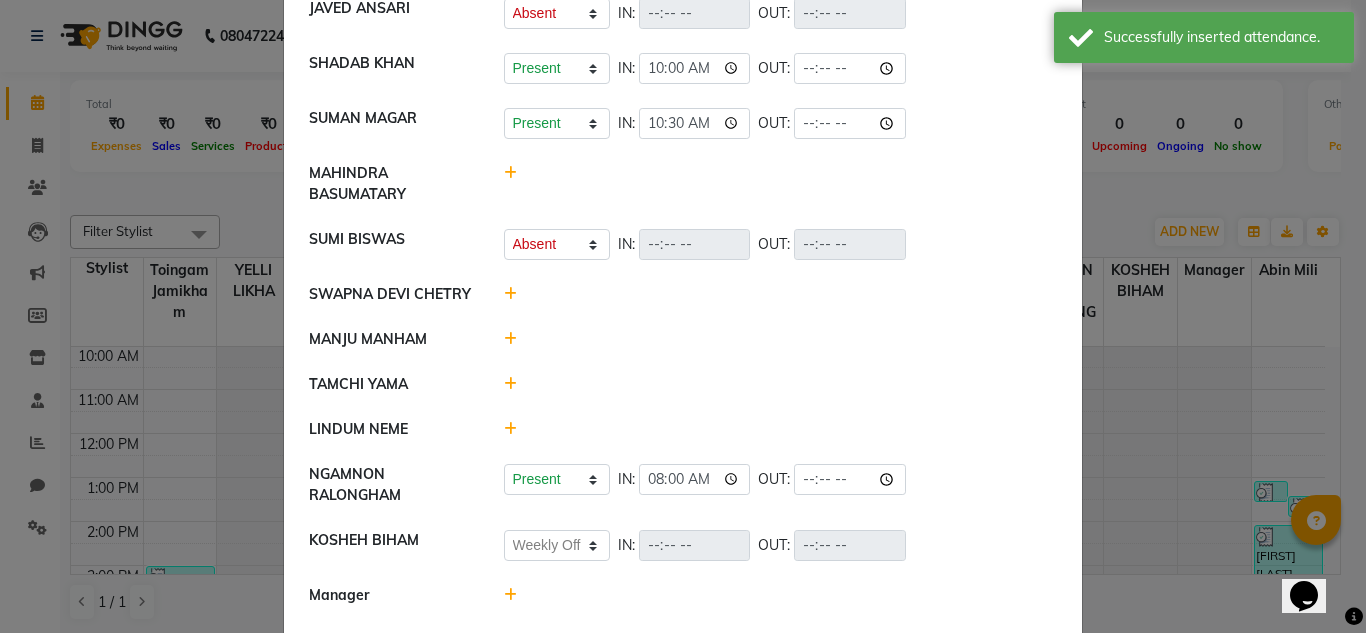 scroll, scrollTop: 245, scrollLeft: 0, axis: vertical 